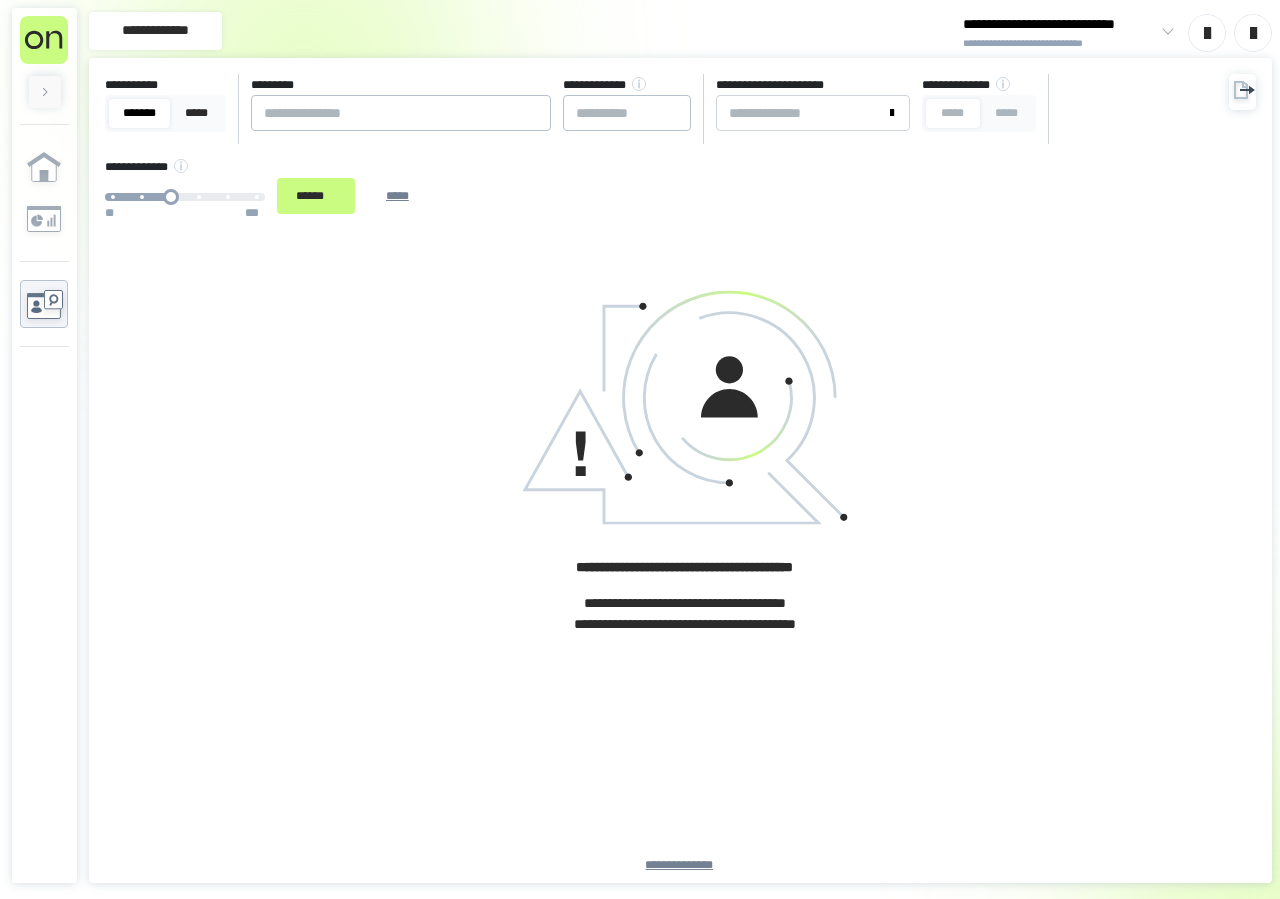 scroll, scrollTop: 0, scrollLeft: 0, axis: both 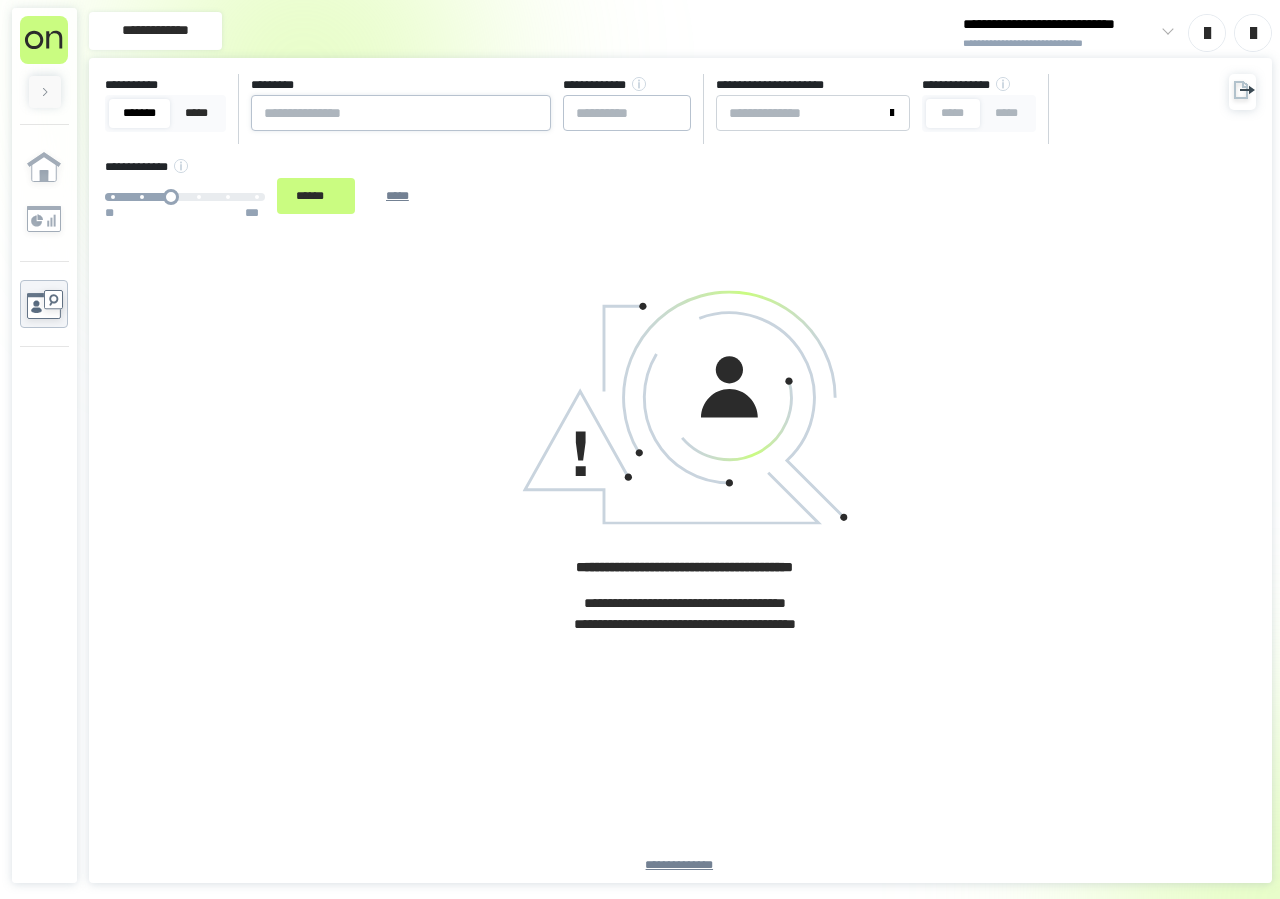 click on "**********" at bounding box center (661, 150) 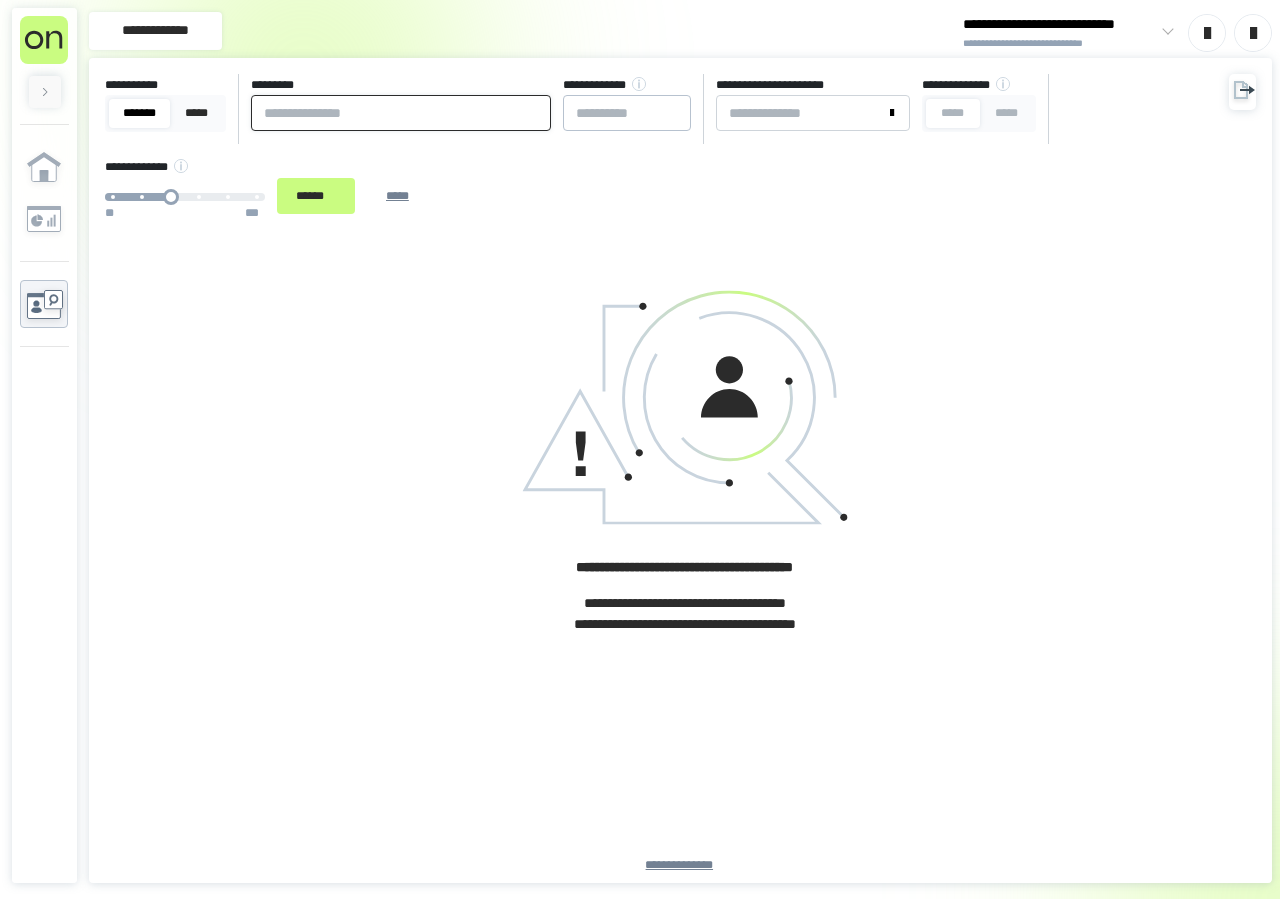 click at bounding box center [401, 113] 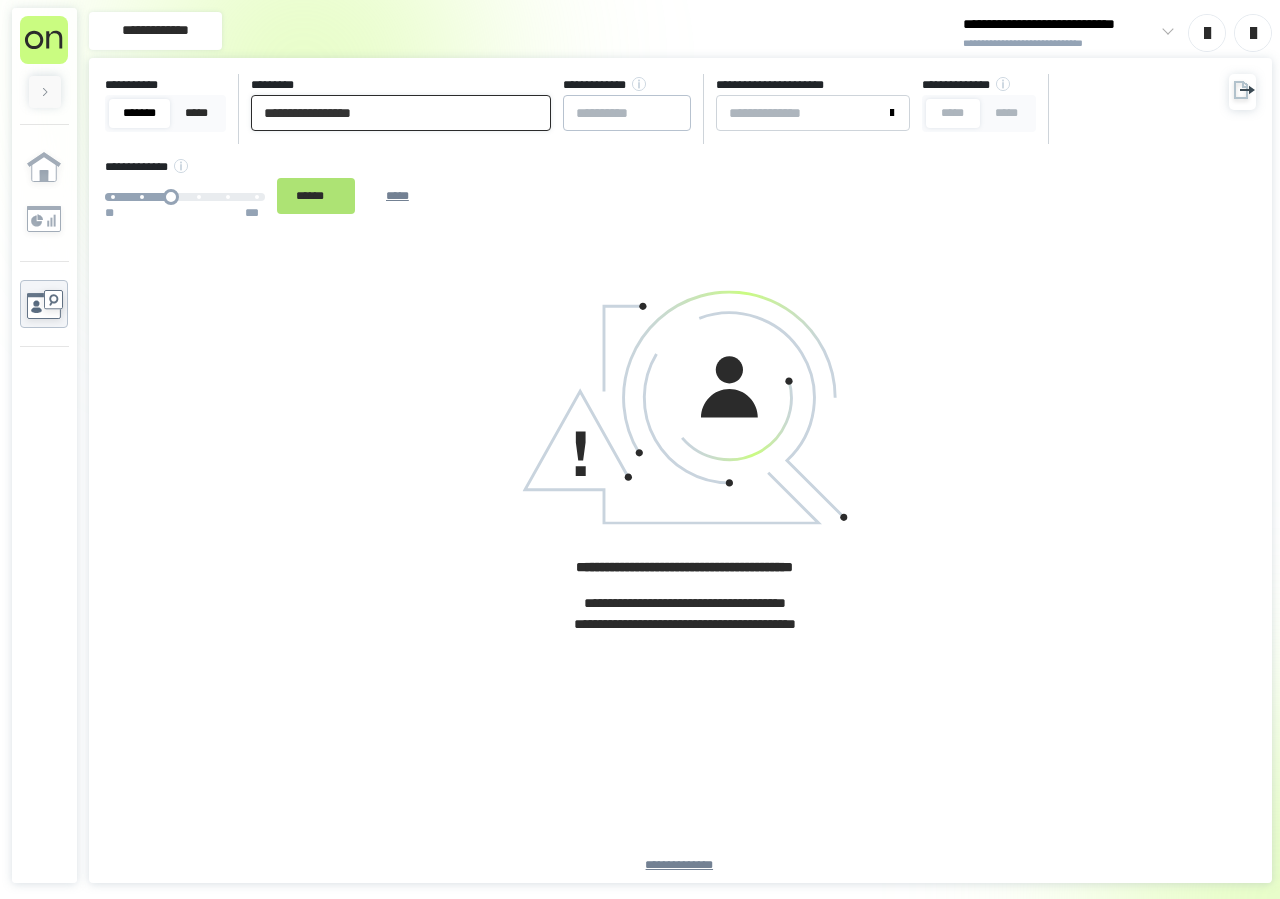 type on "**********" 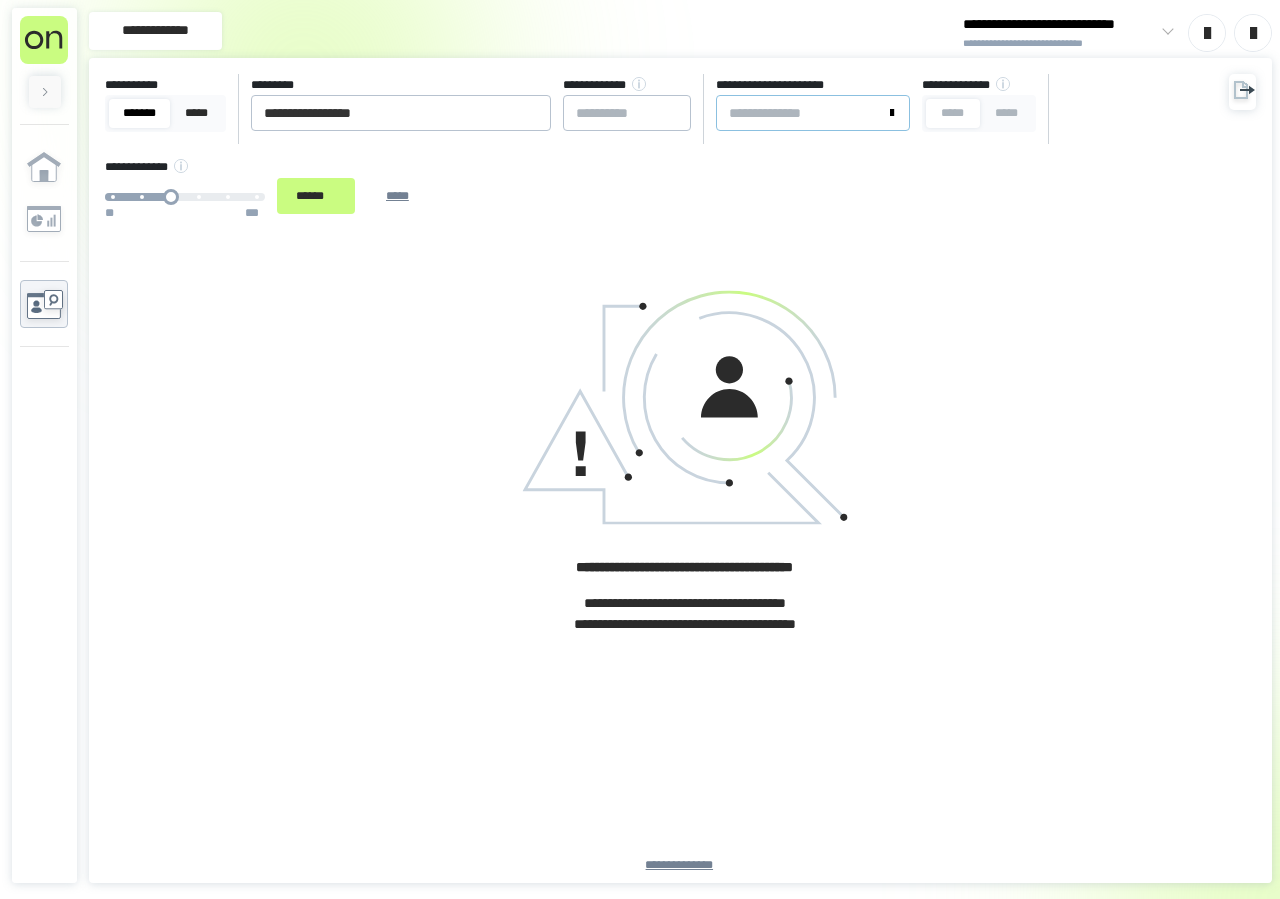 click on "**********" at bounding box center [801, 113] 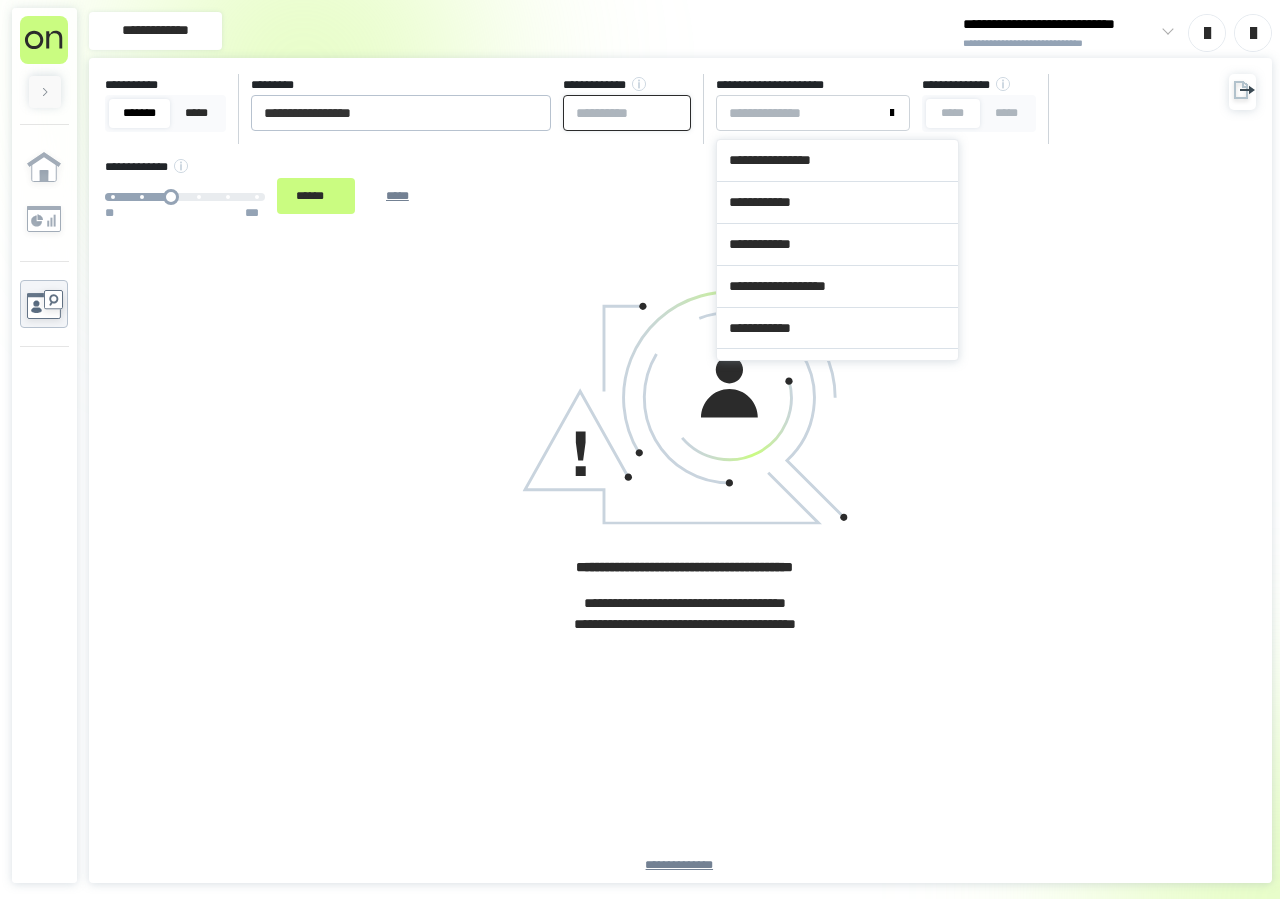 click at bounding box center (627, 113) 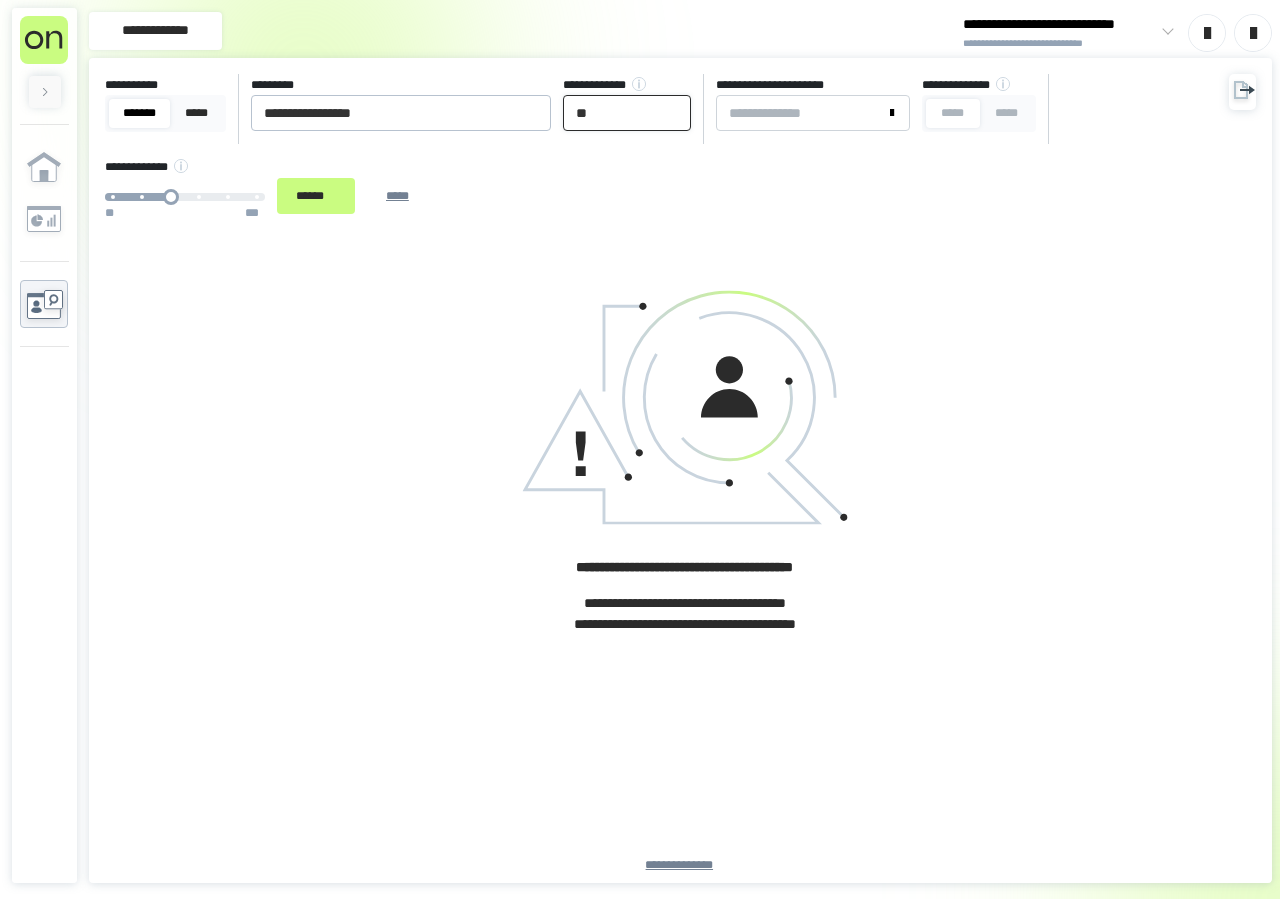 type on "*" 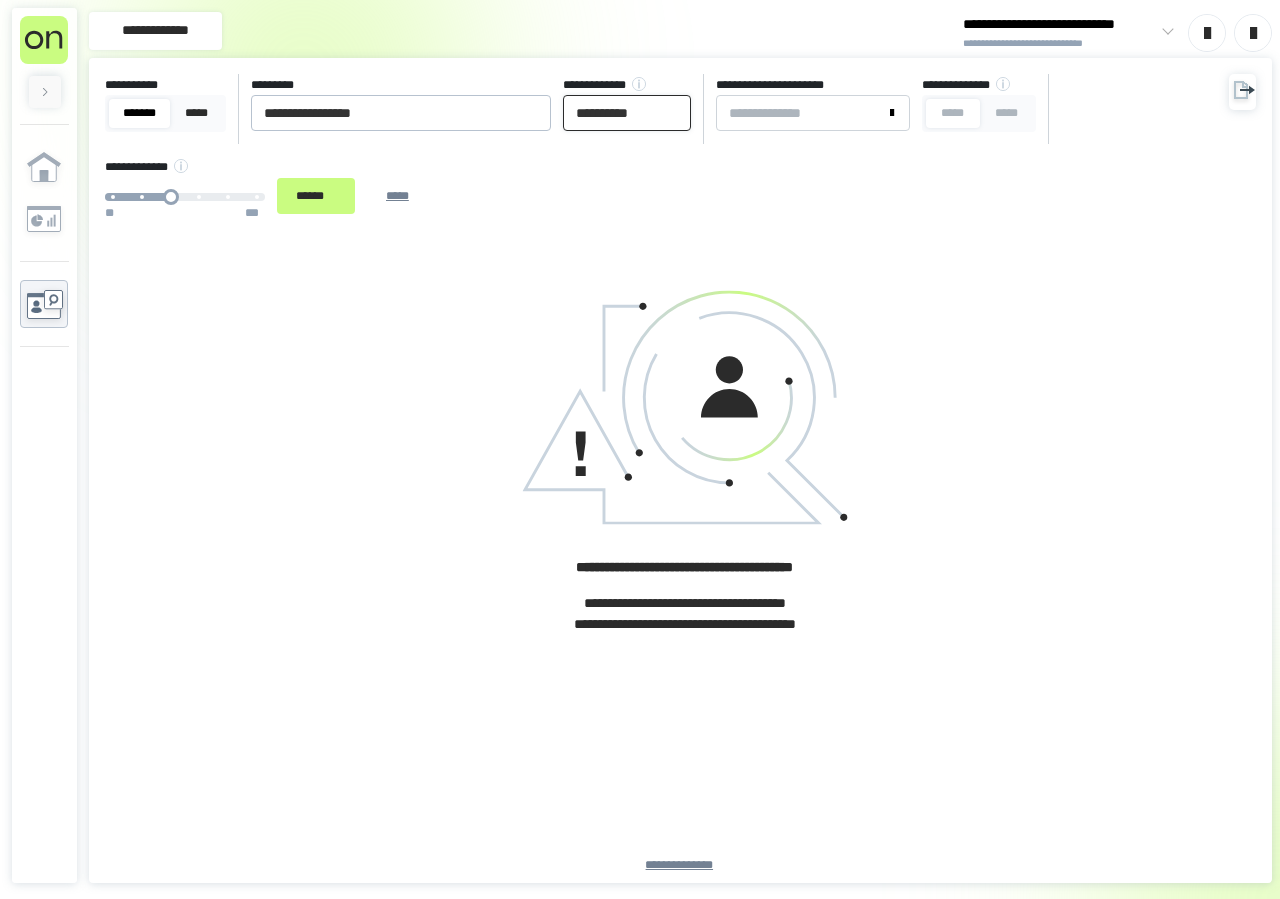 type on "**********" 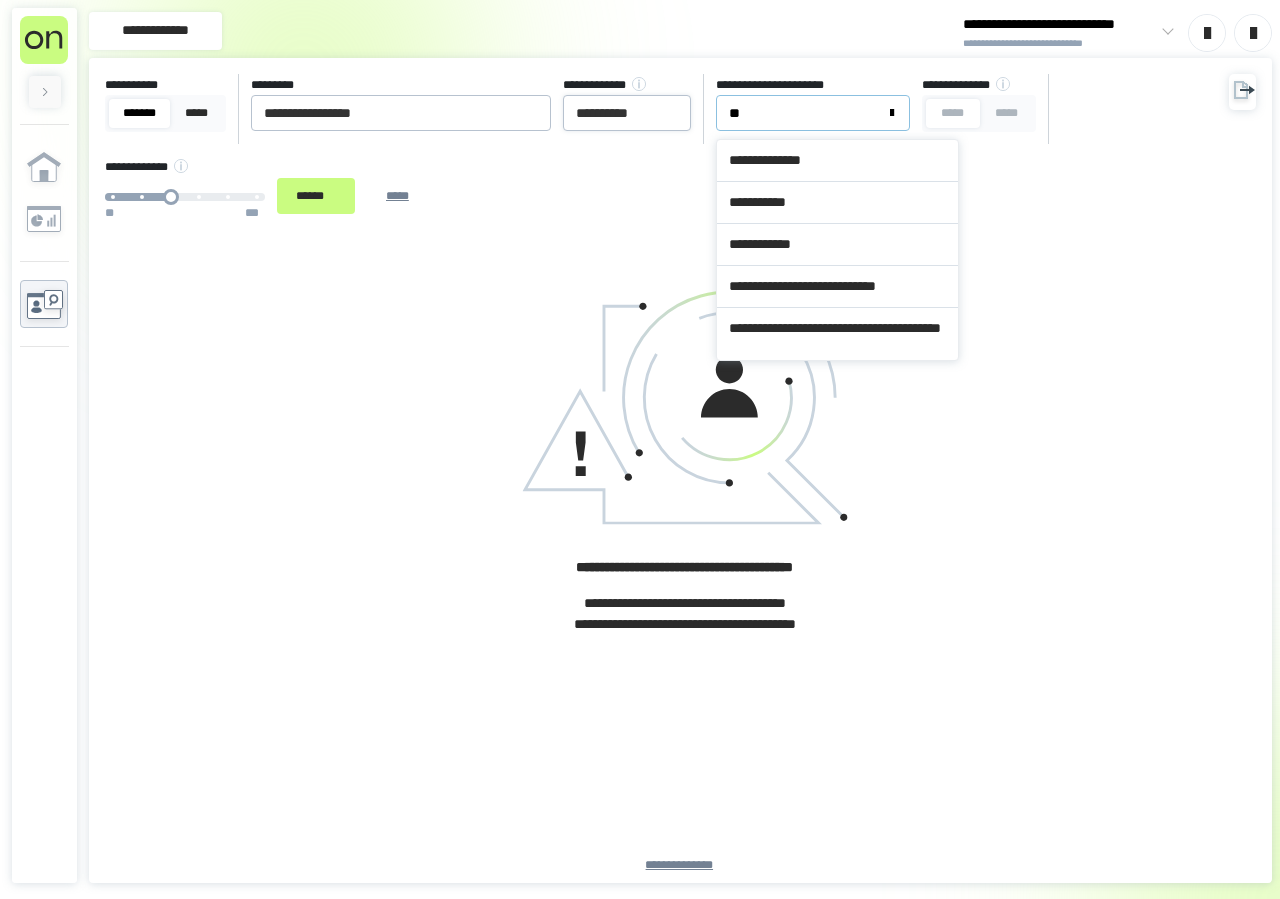 type on "***" 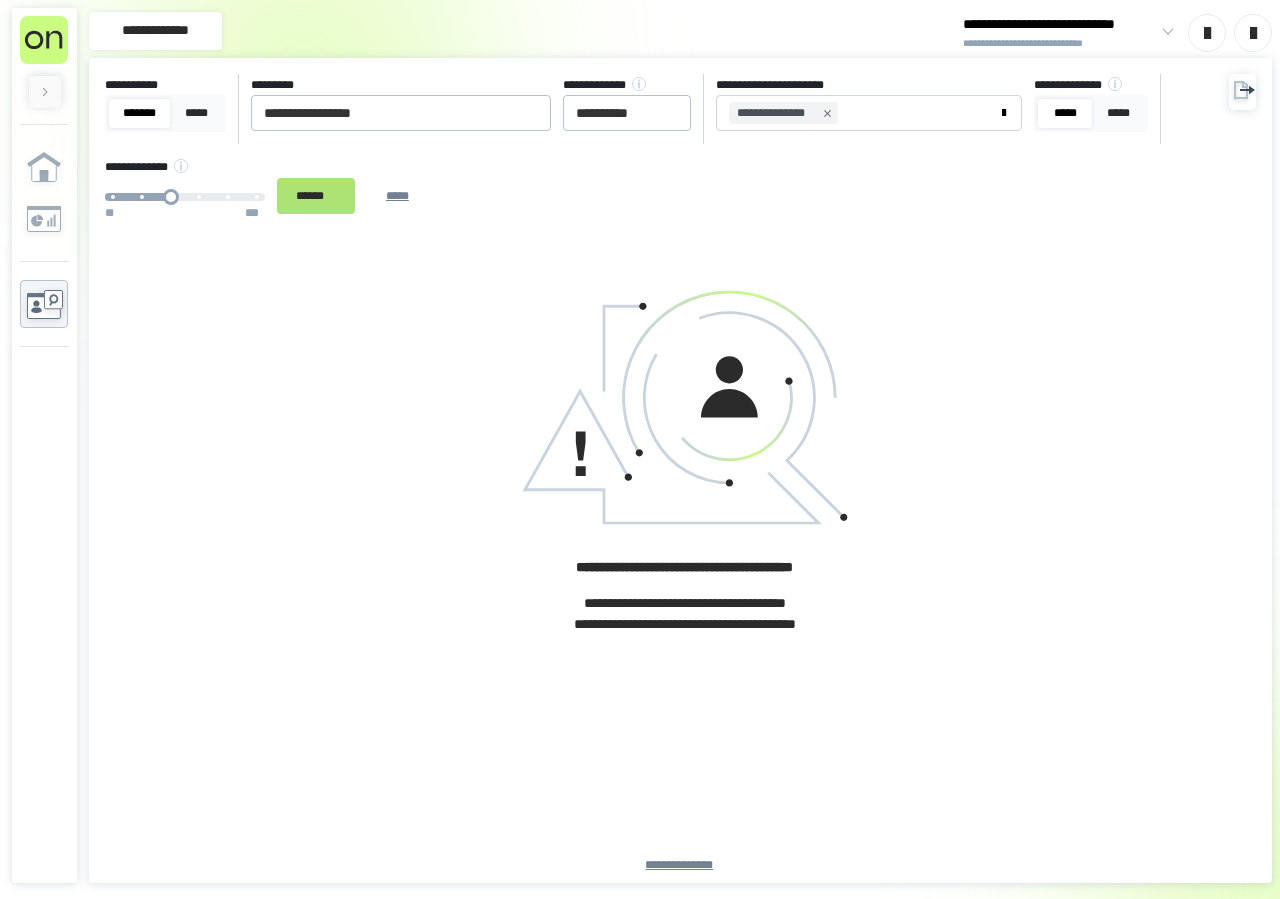 click on "******" at bounding box center [316, 196] 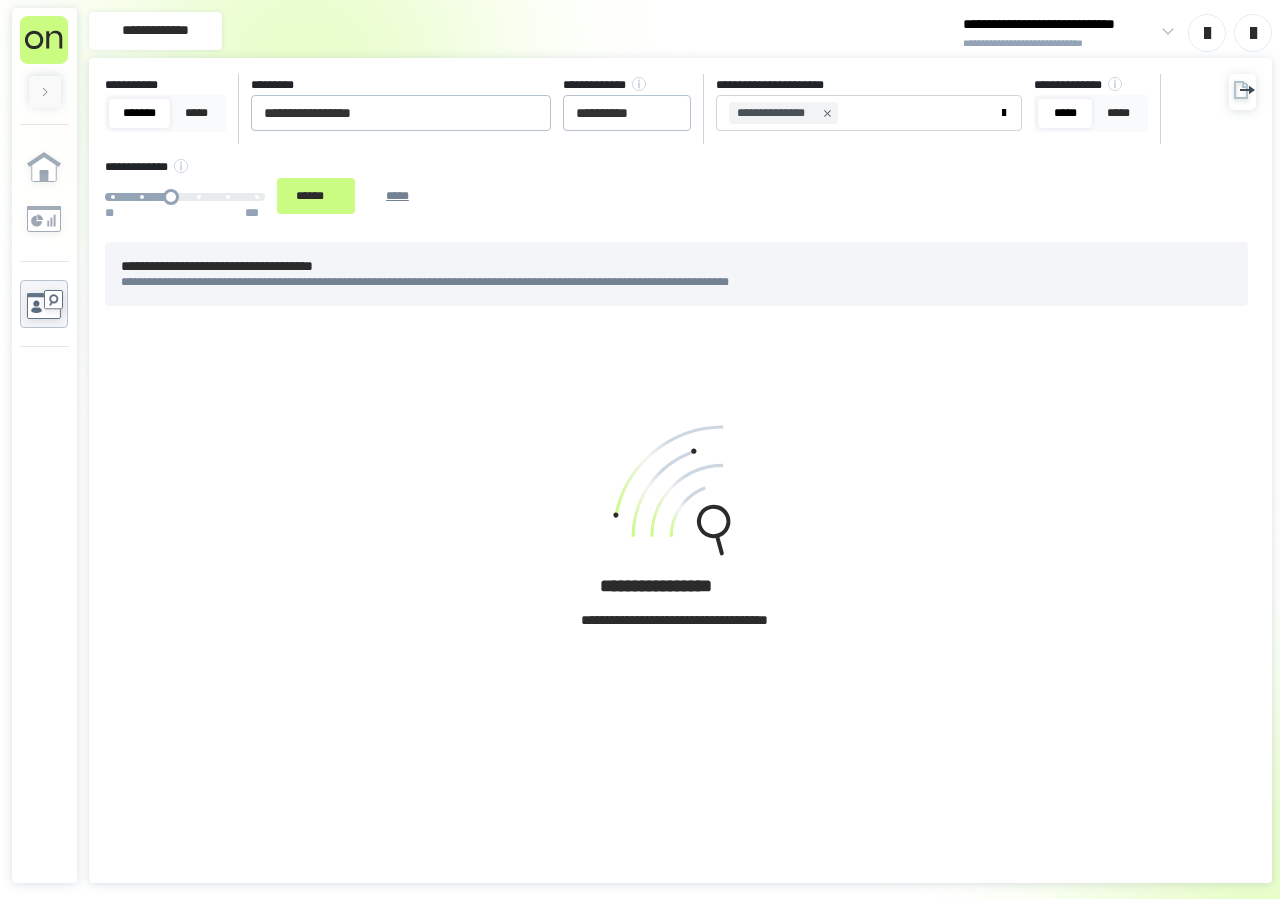 type 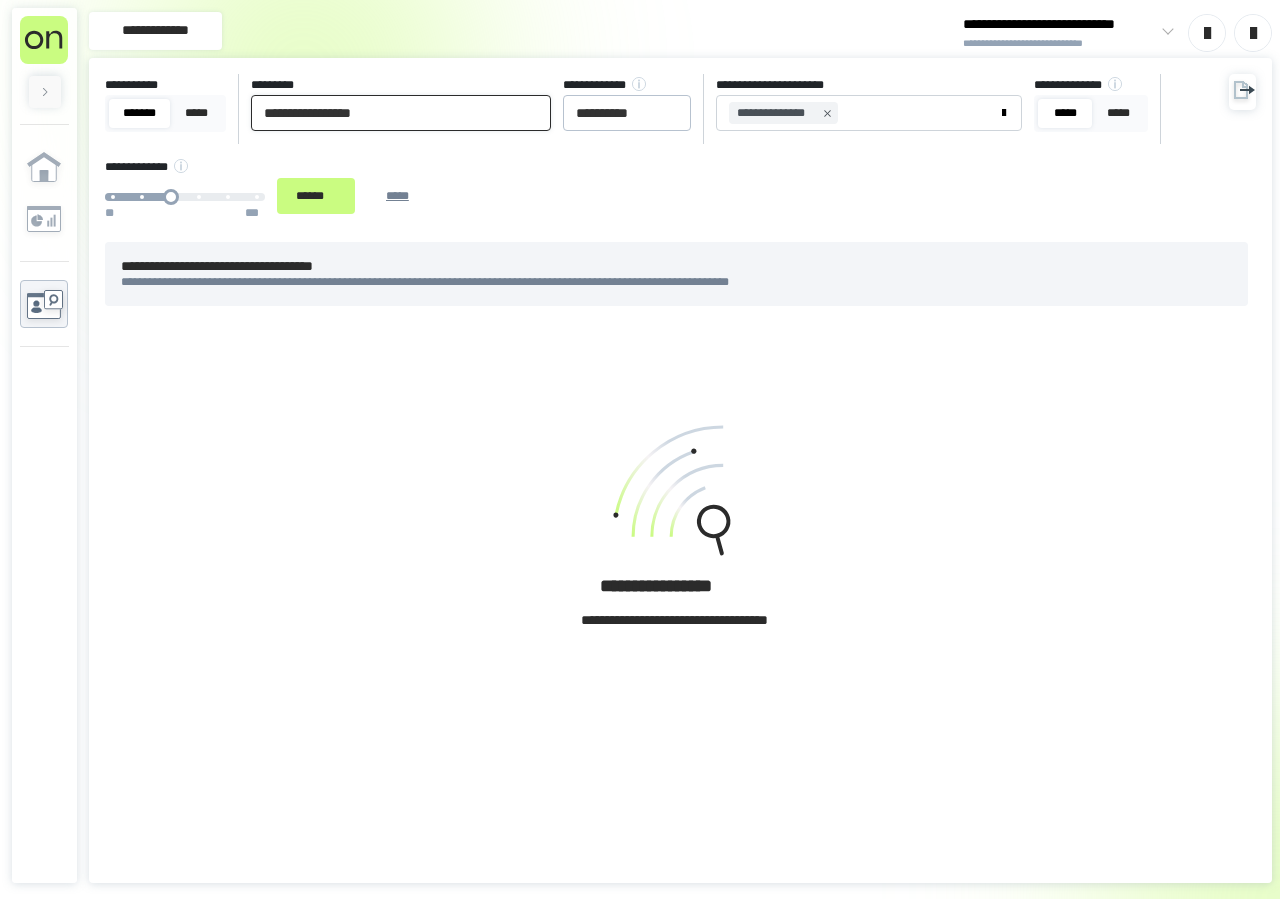 drag, startPoint x: 430, startPoint y: 109, endPoint x: 172, endPoint y: 145, distance: 260.4995 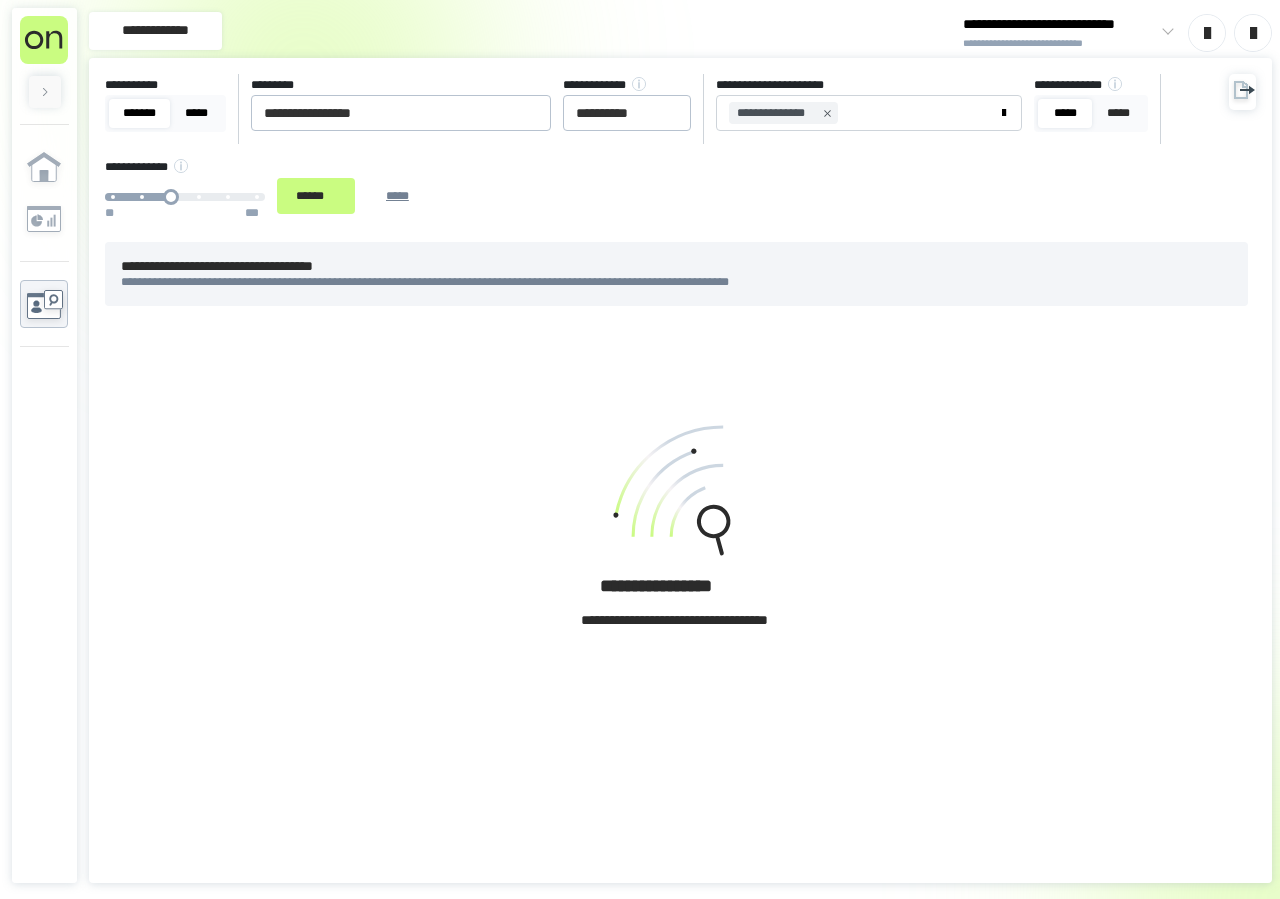click on "*****" at bounding box center [196, 113] 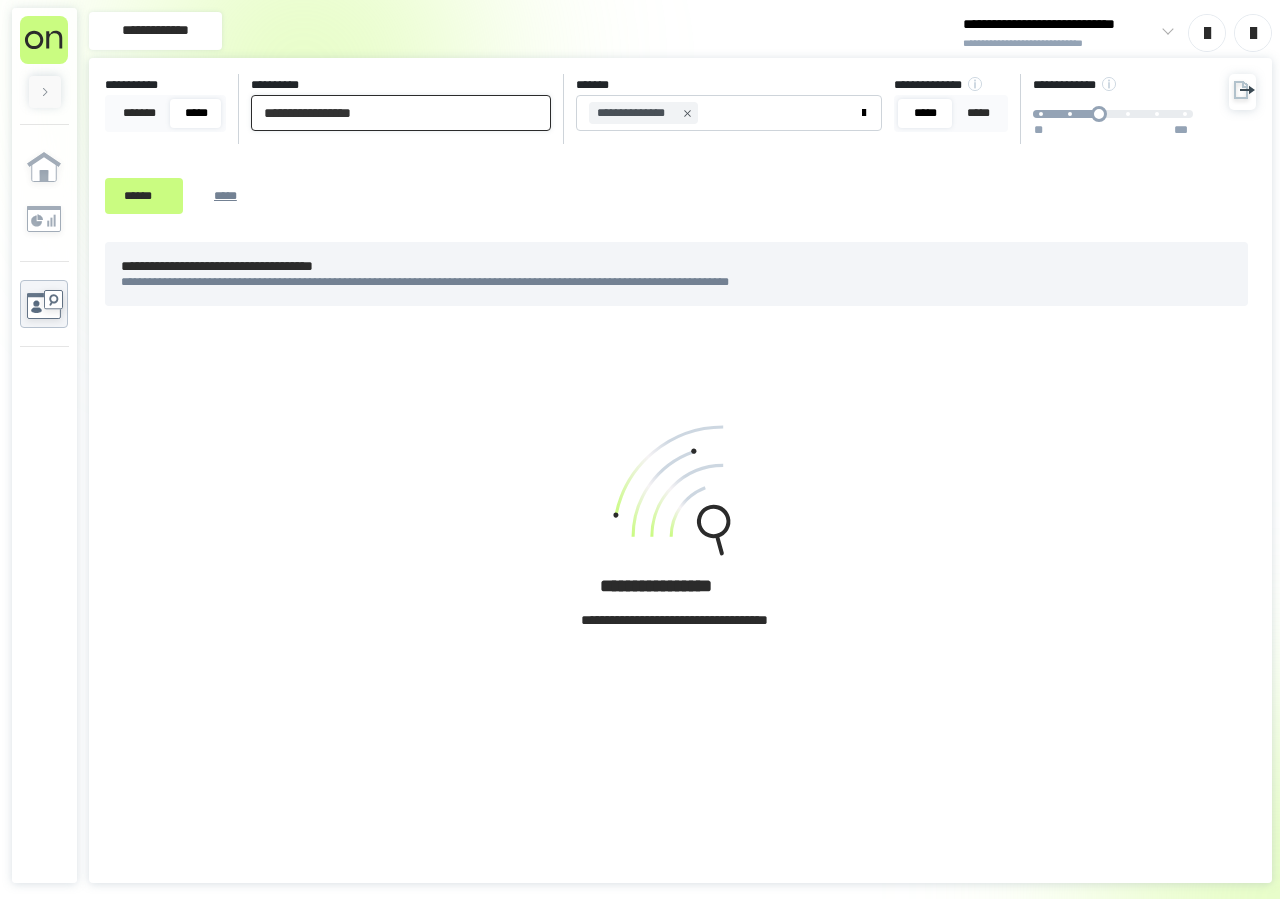 drag, startPoint x: 403, startPoint y: 114, endPoint x: 172, endPoint y: 126, distance: 231.31148 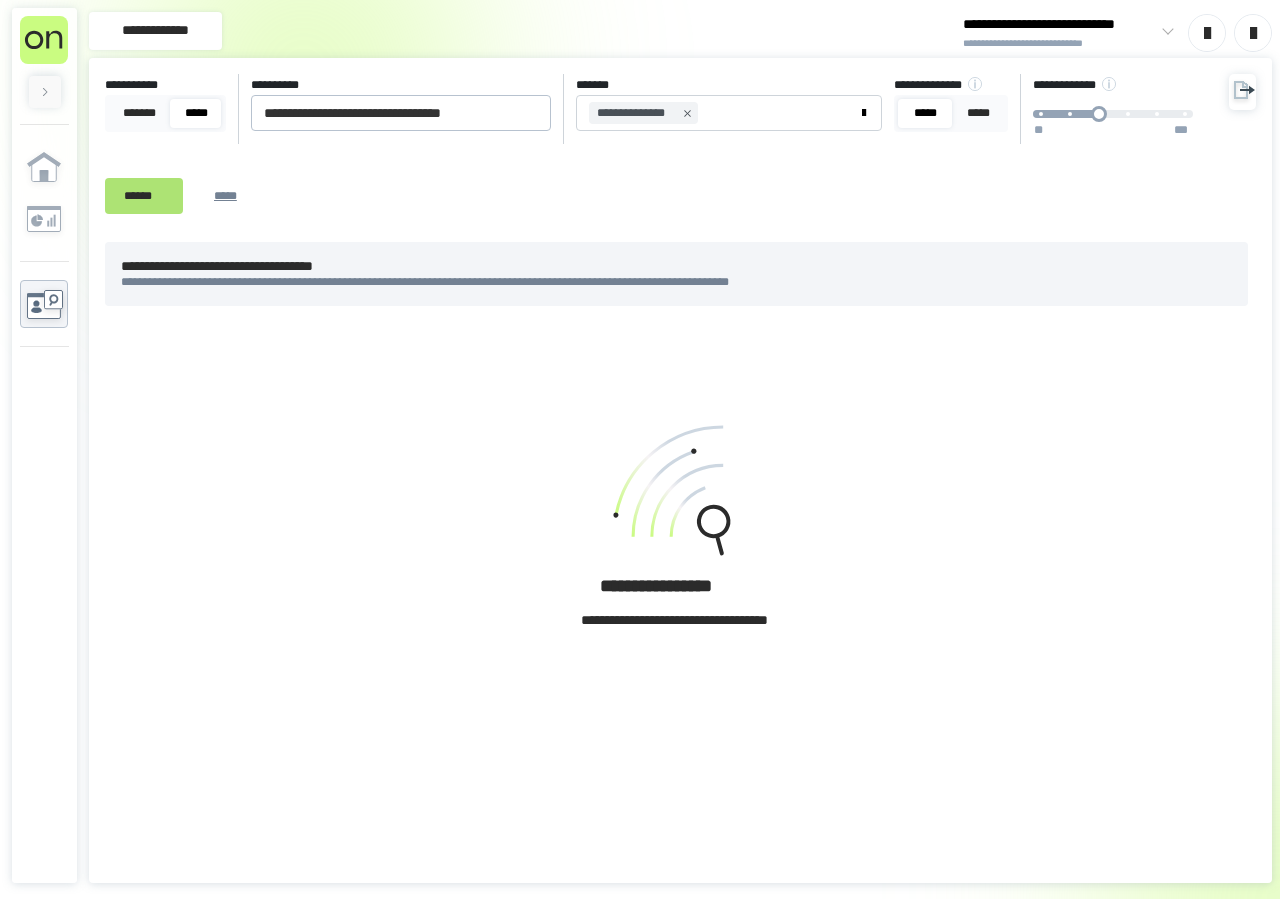 click on "******" at bounding box center [144, 196] 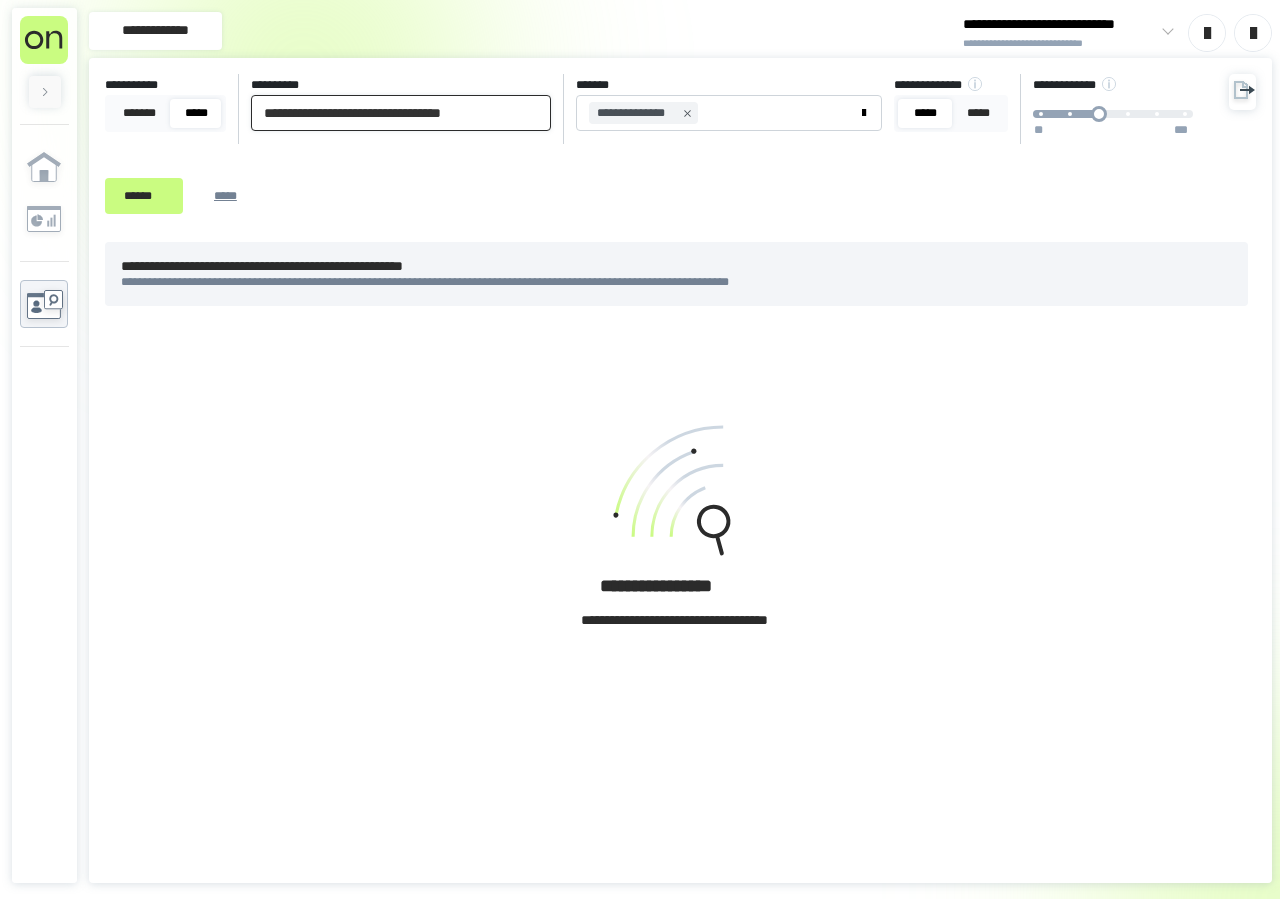 drag, startPoint x: 519, startPoint y: 121, endPoint x: 36, endPoint y: 127, distance: 483.03726 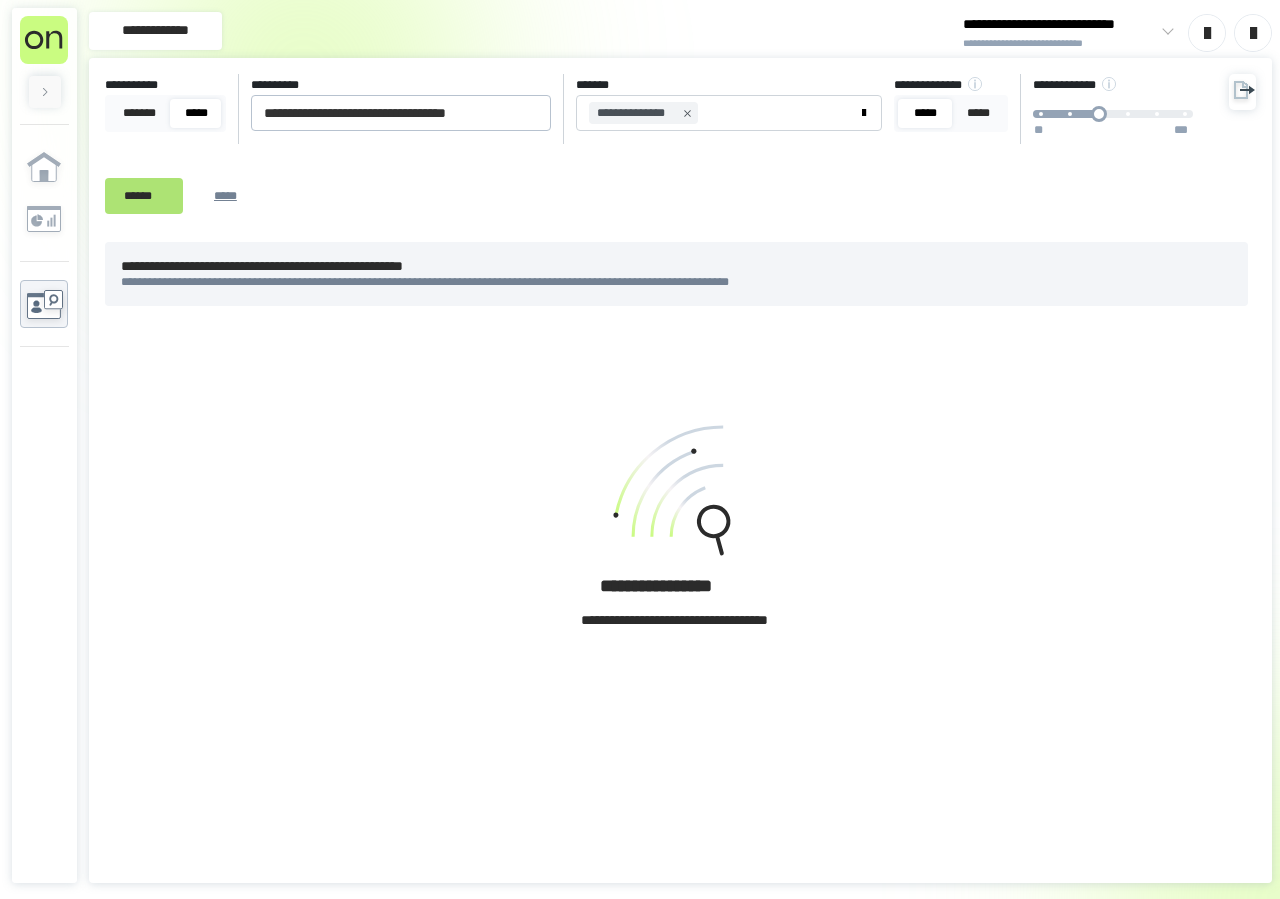 click on "******" at bounding box center (144, 196) 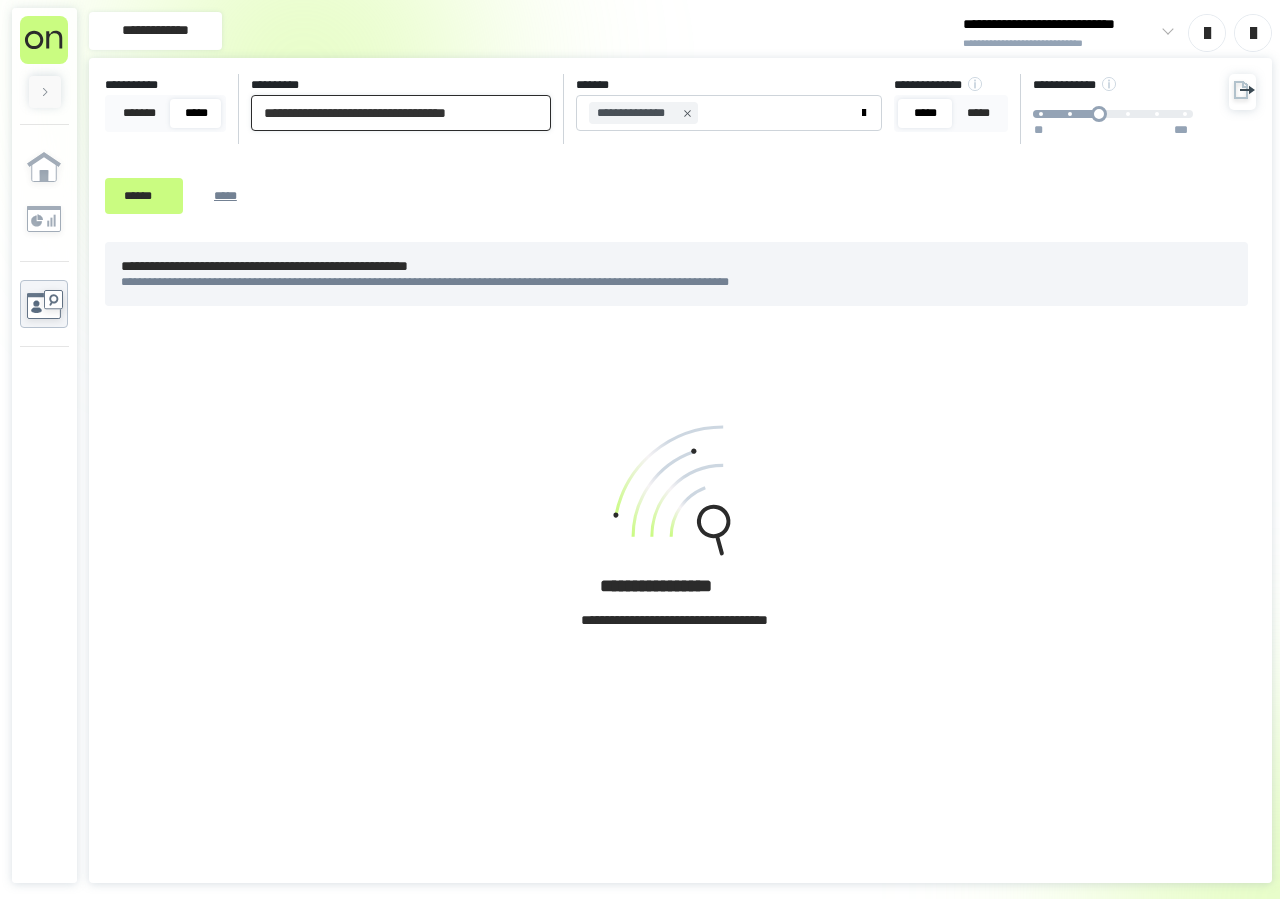 drag, startPoint x: 527, startPoint y: 117, endPoint x: 0, endPoint y: 151, distance: 528.09564 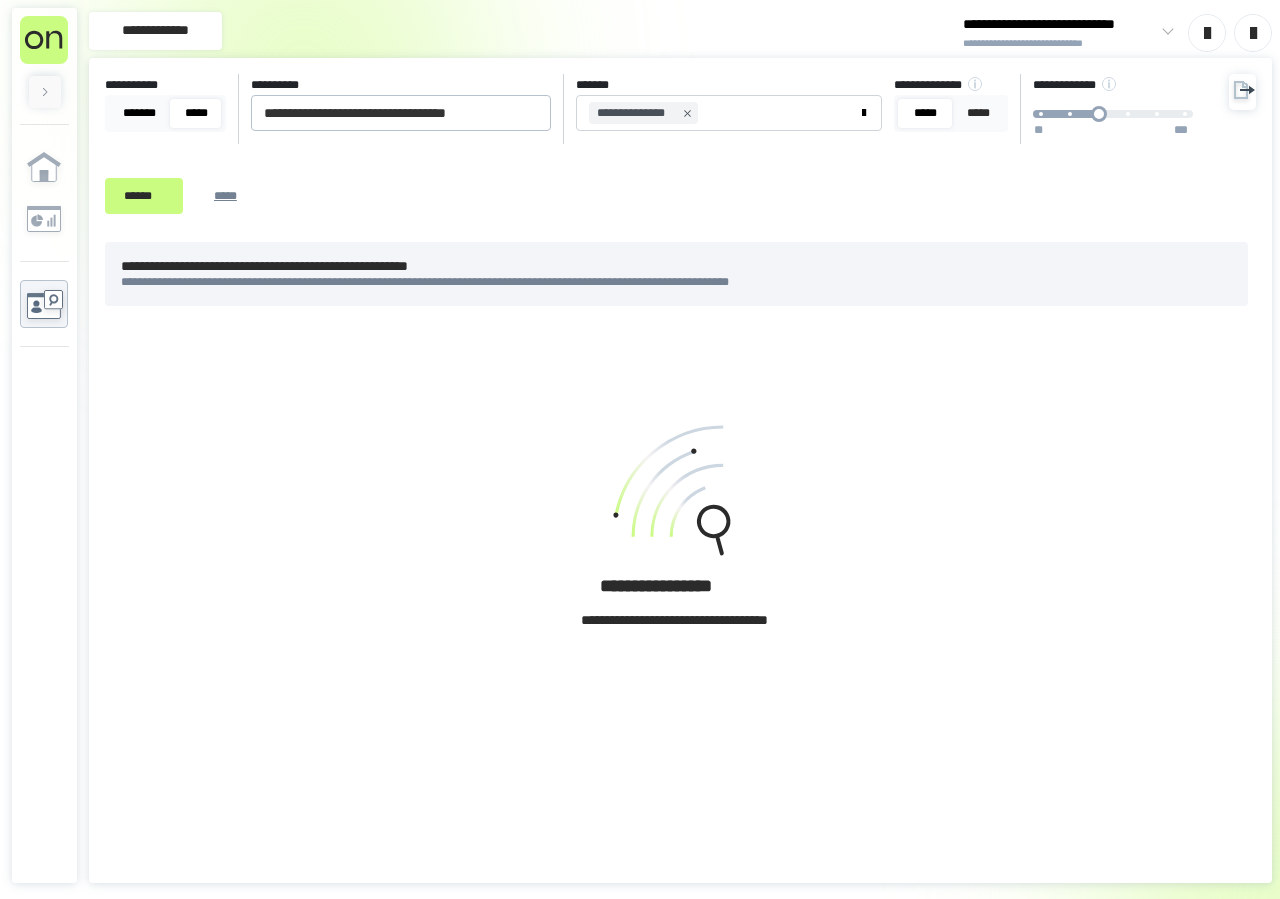 click on "*******" at bounding box center (139, 113) 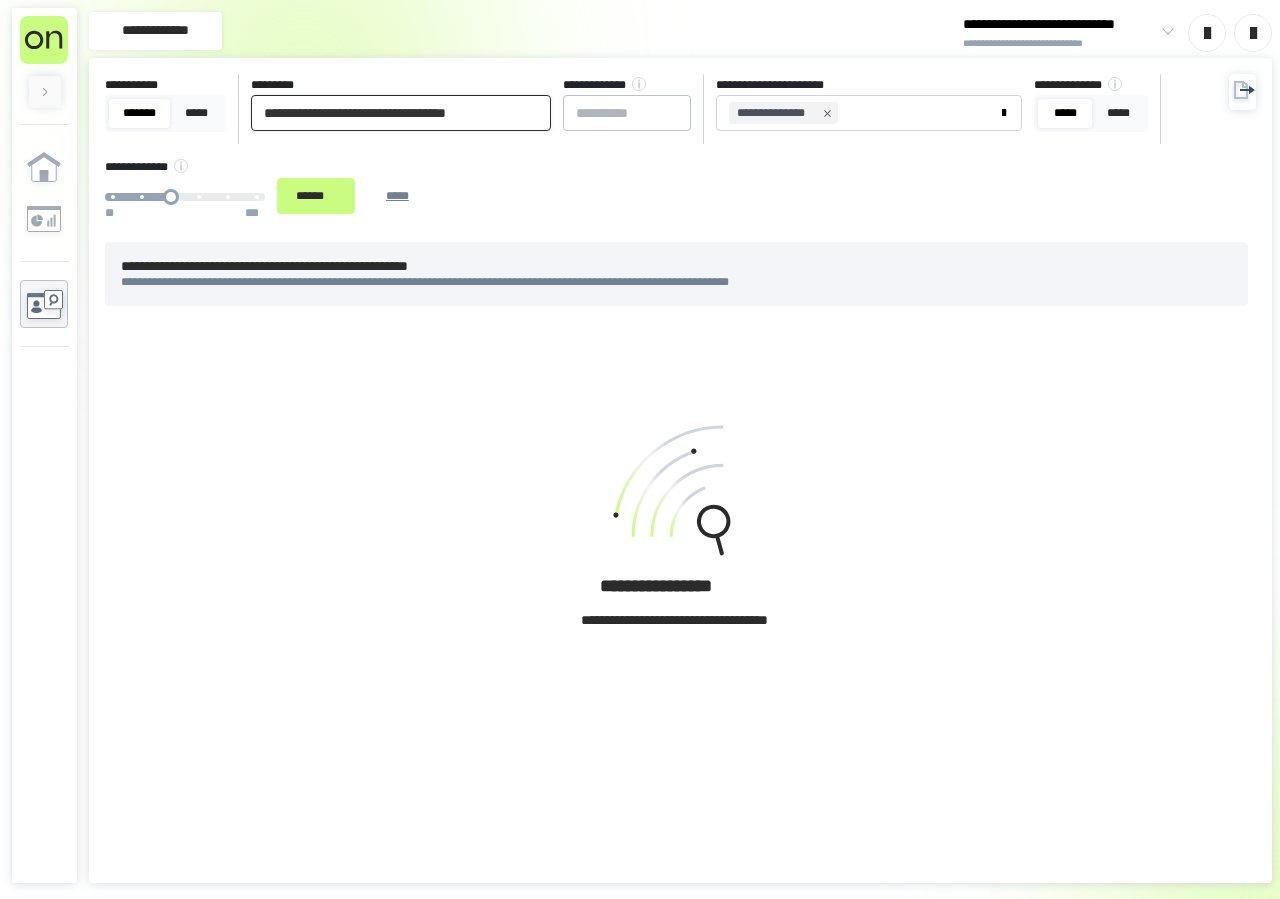 drag, startPoint x: 261, startPoint y: 108, endPoint x: 537, endPoint y: 121, distance: 276.306 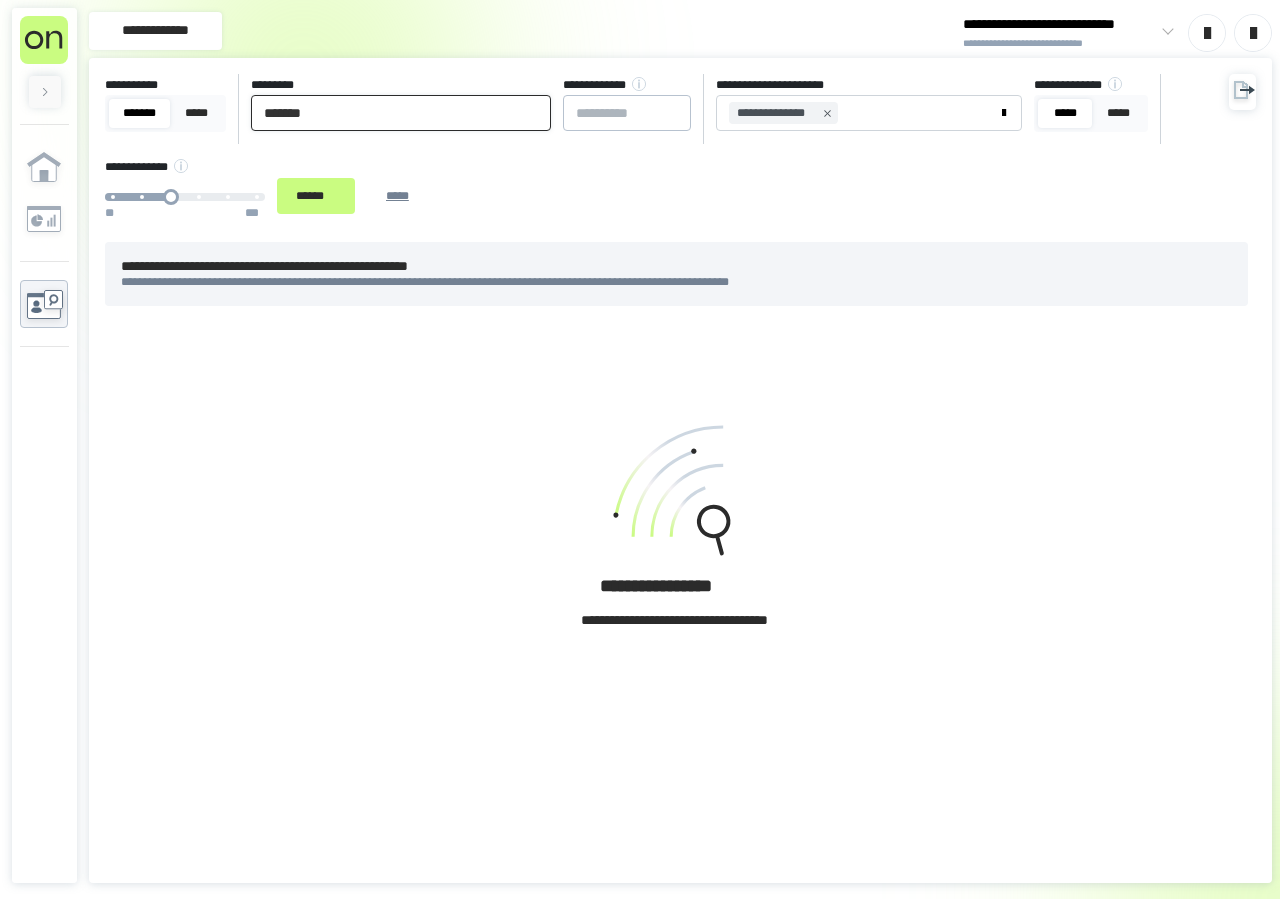paste on "**********" 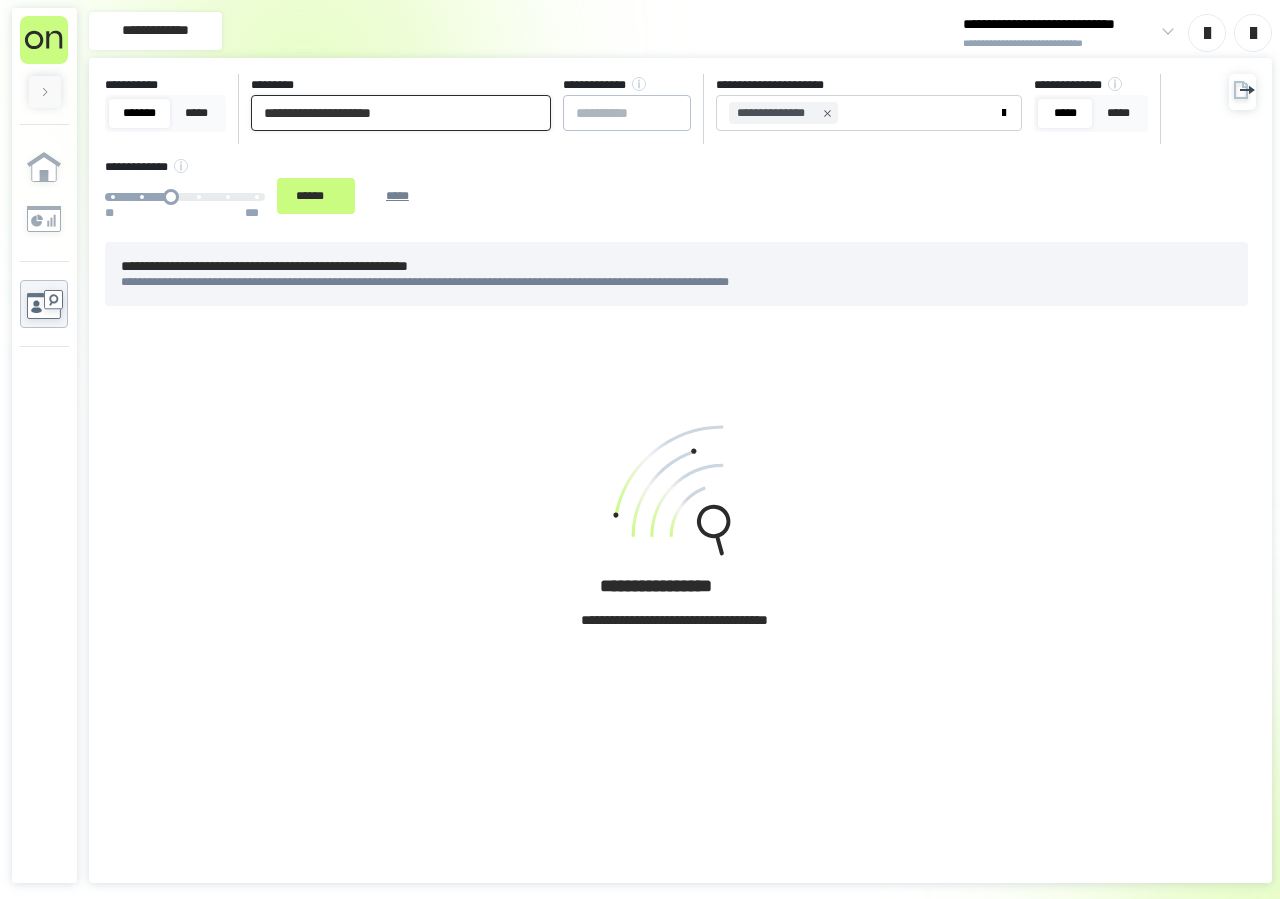 type on "**********" 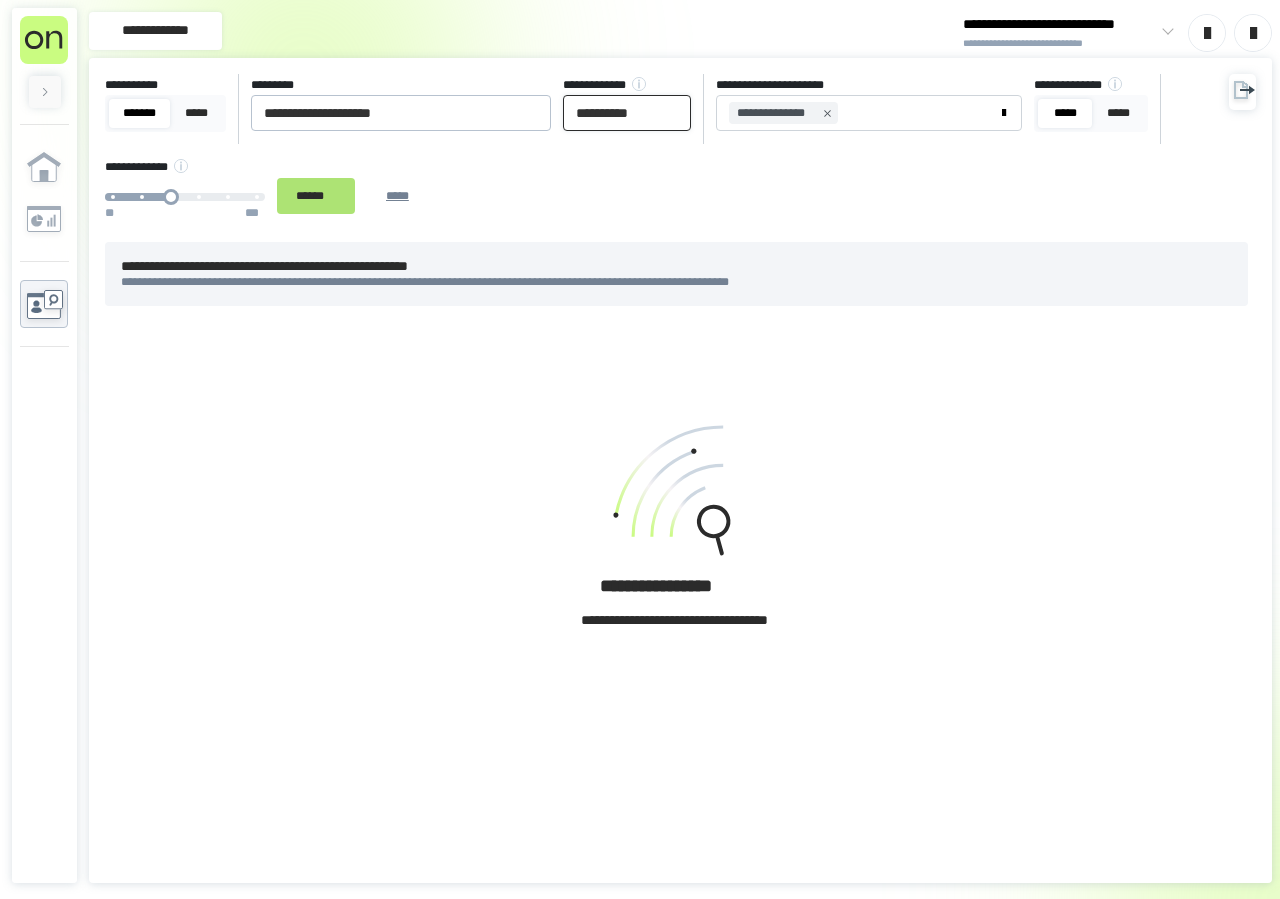type on "**********" 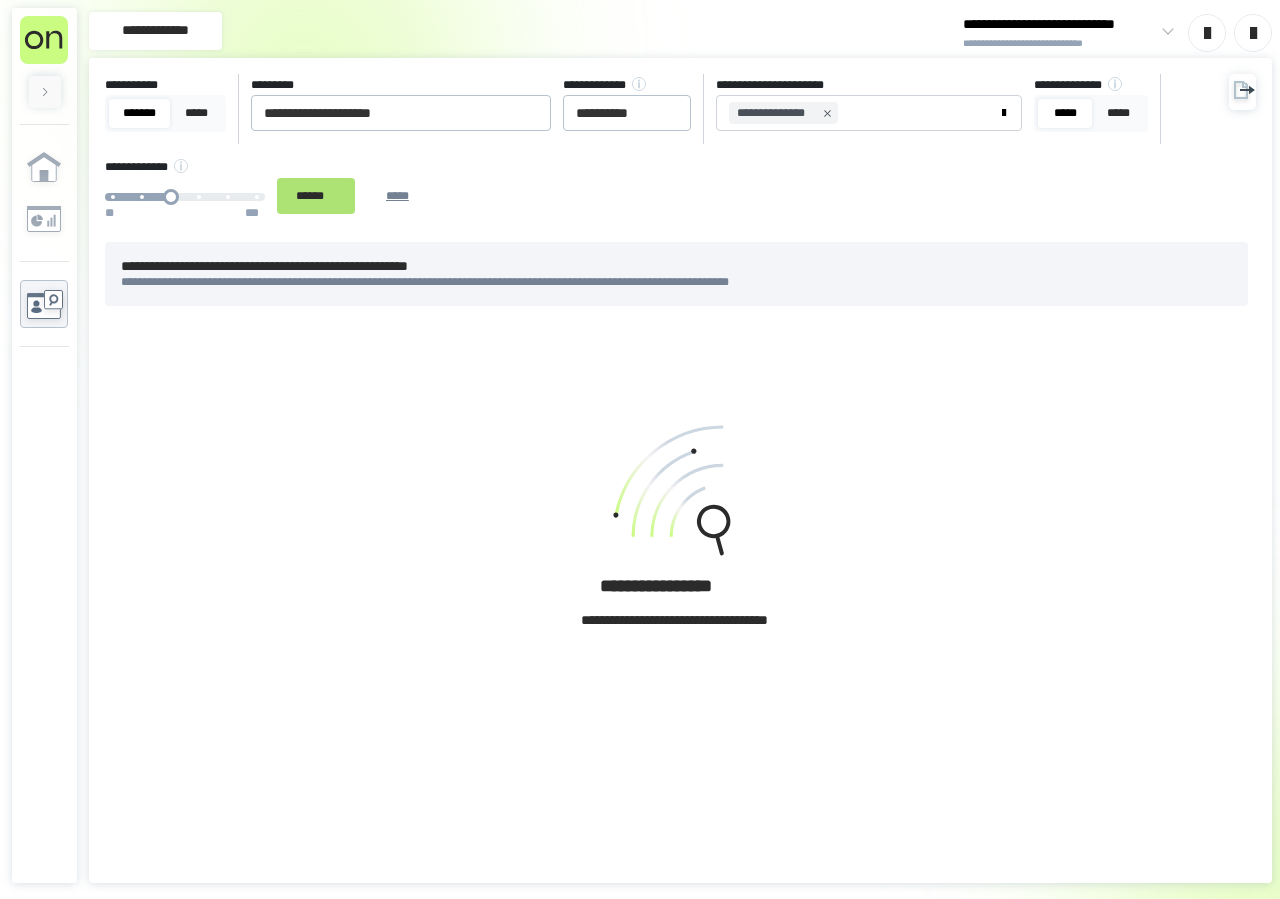 click on "******" at bounding box center [316, 196] 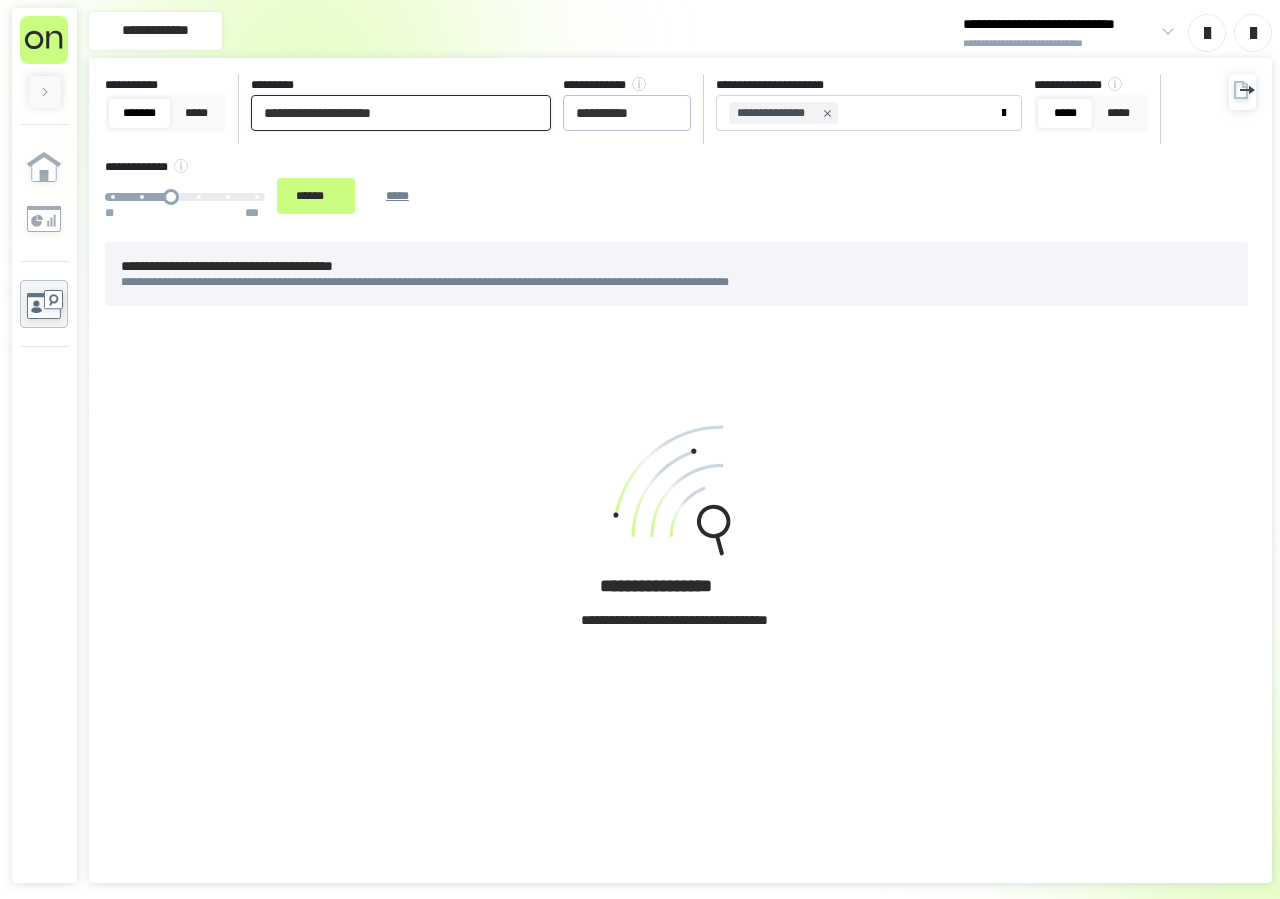 drag, startPoint x: 447, startPoint y: 110, endPoint x: 11, endPoint y: 154, distance: 438.21457 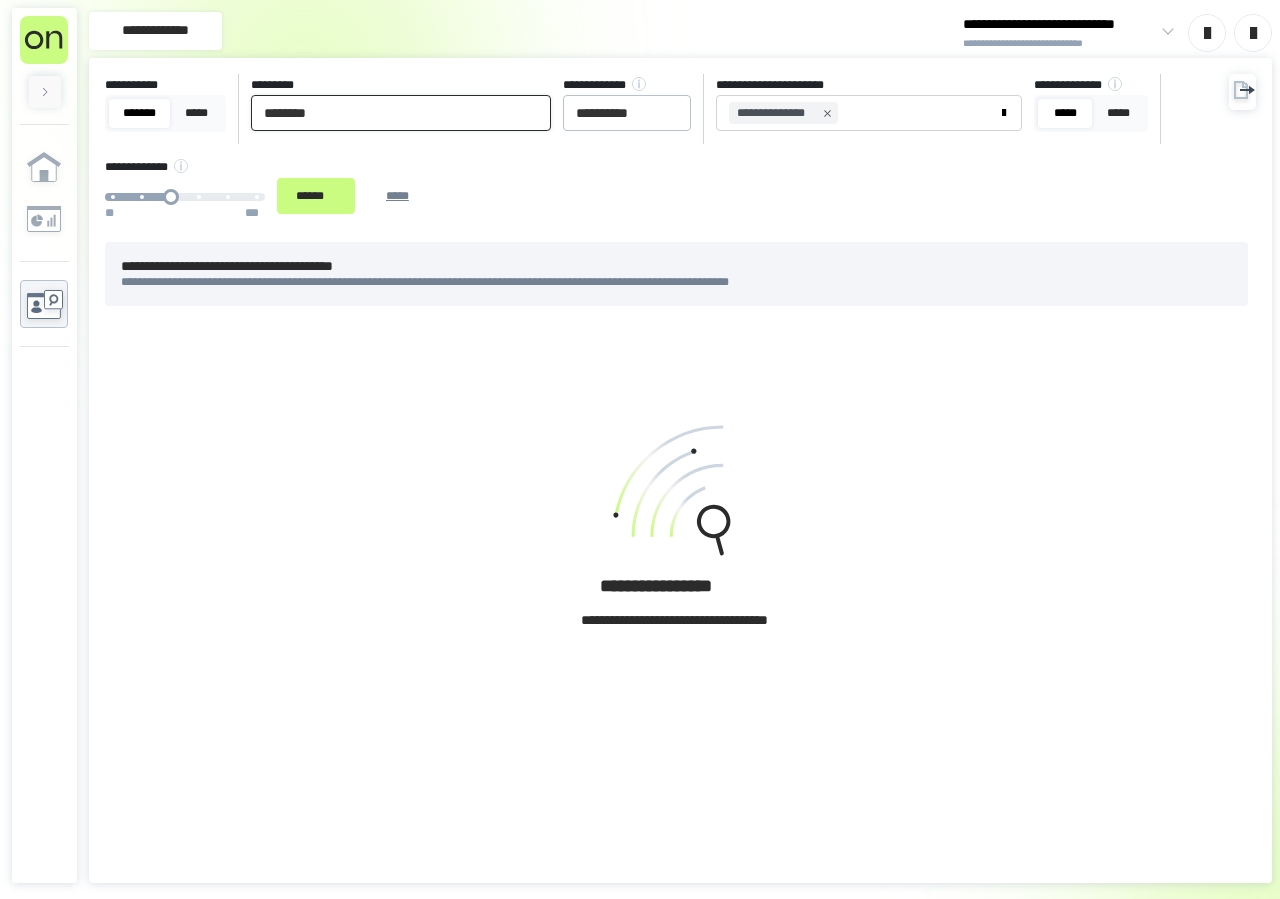 paste on "**********" 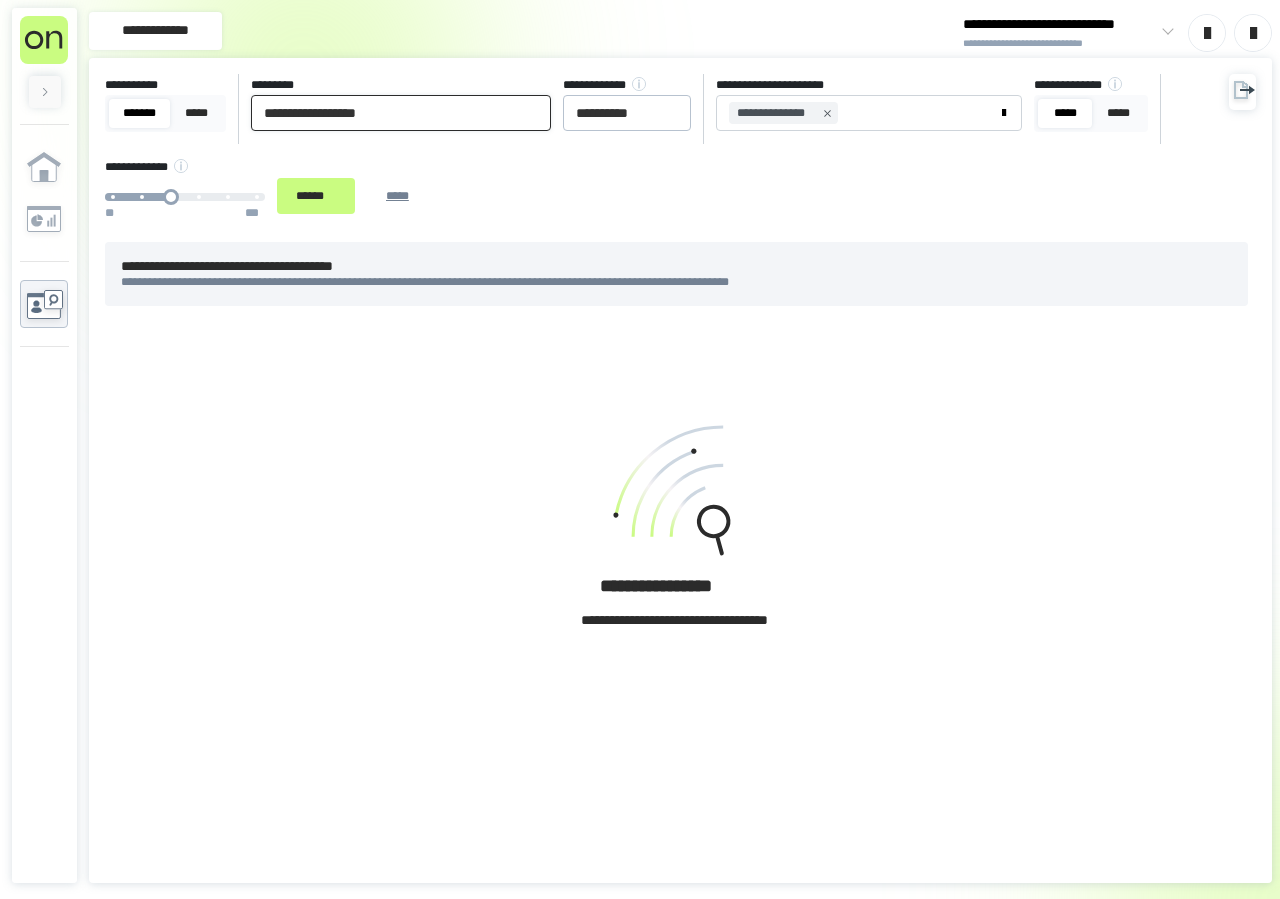 type on "**********" 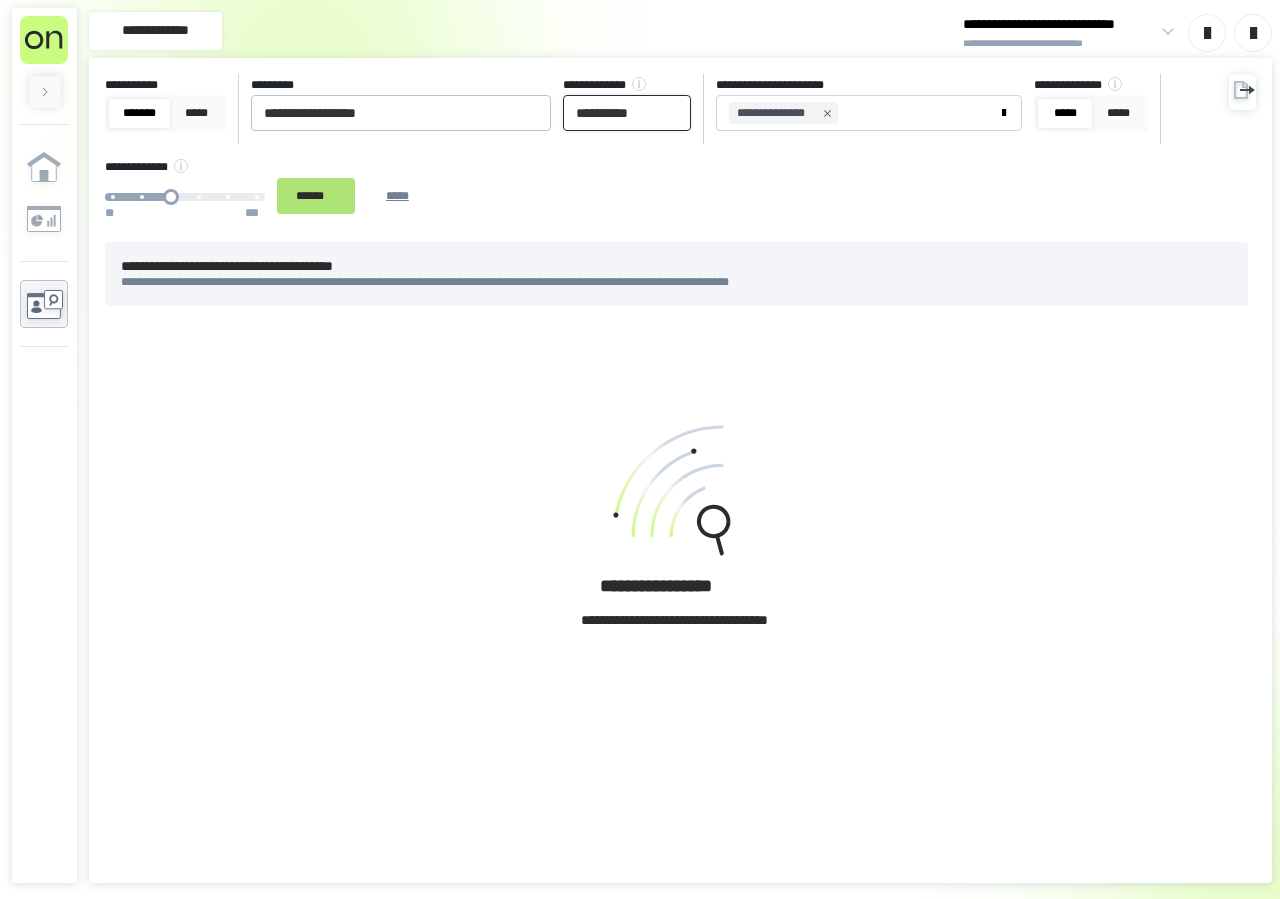 type on "**********" 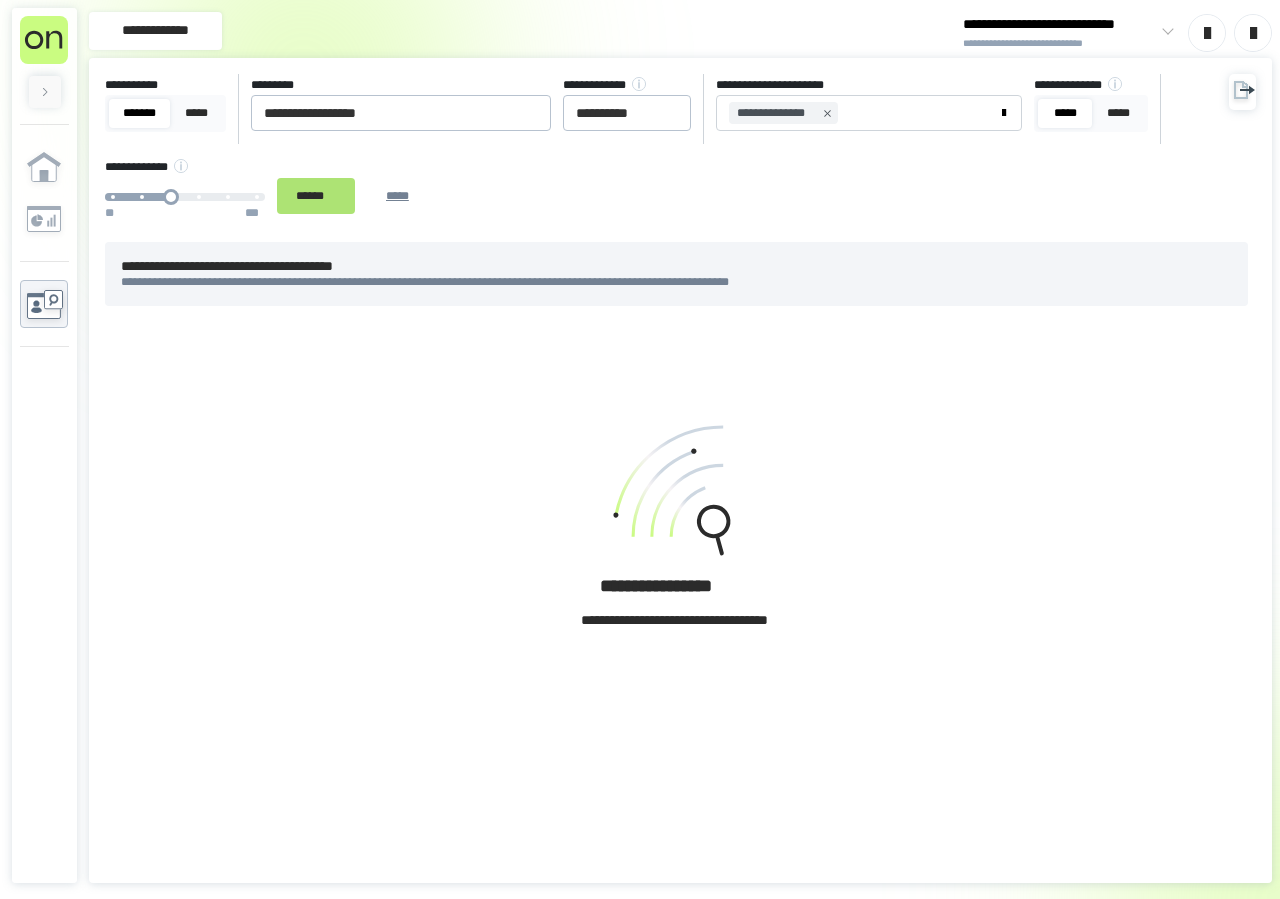 click on "******" at bounding box center (316, 196) 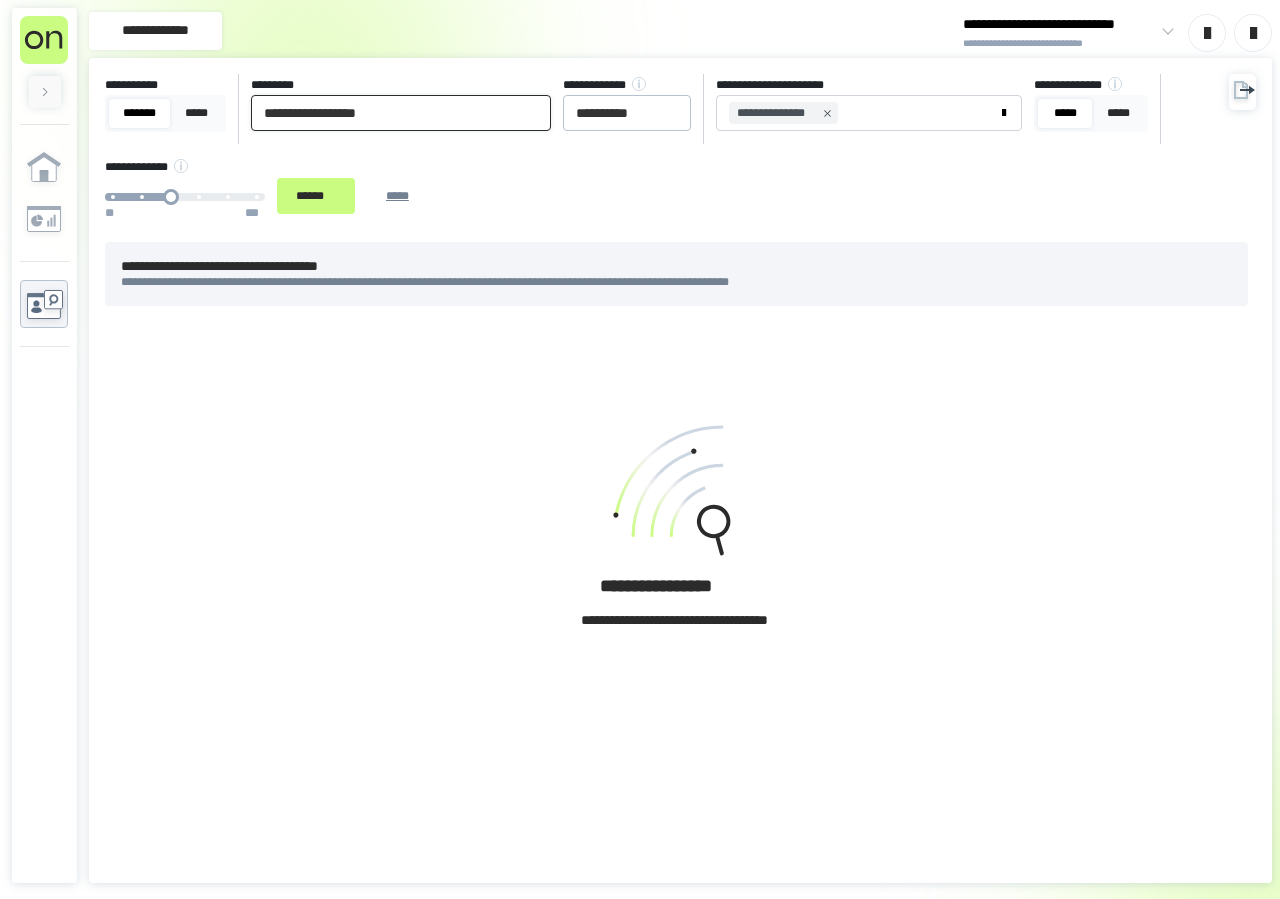 drag, startPoint x: 413, startPoint y: 116, endPoint x: 73, endPoint y: 123, distance: 340.07205 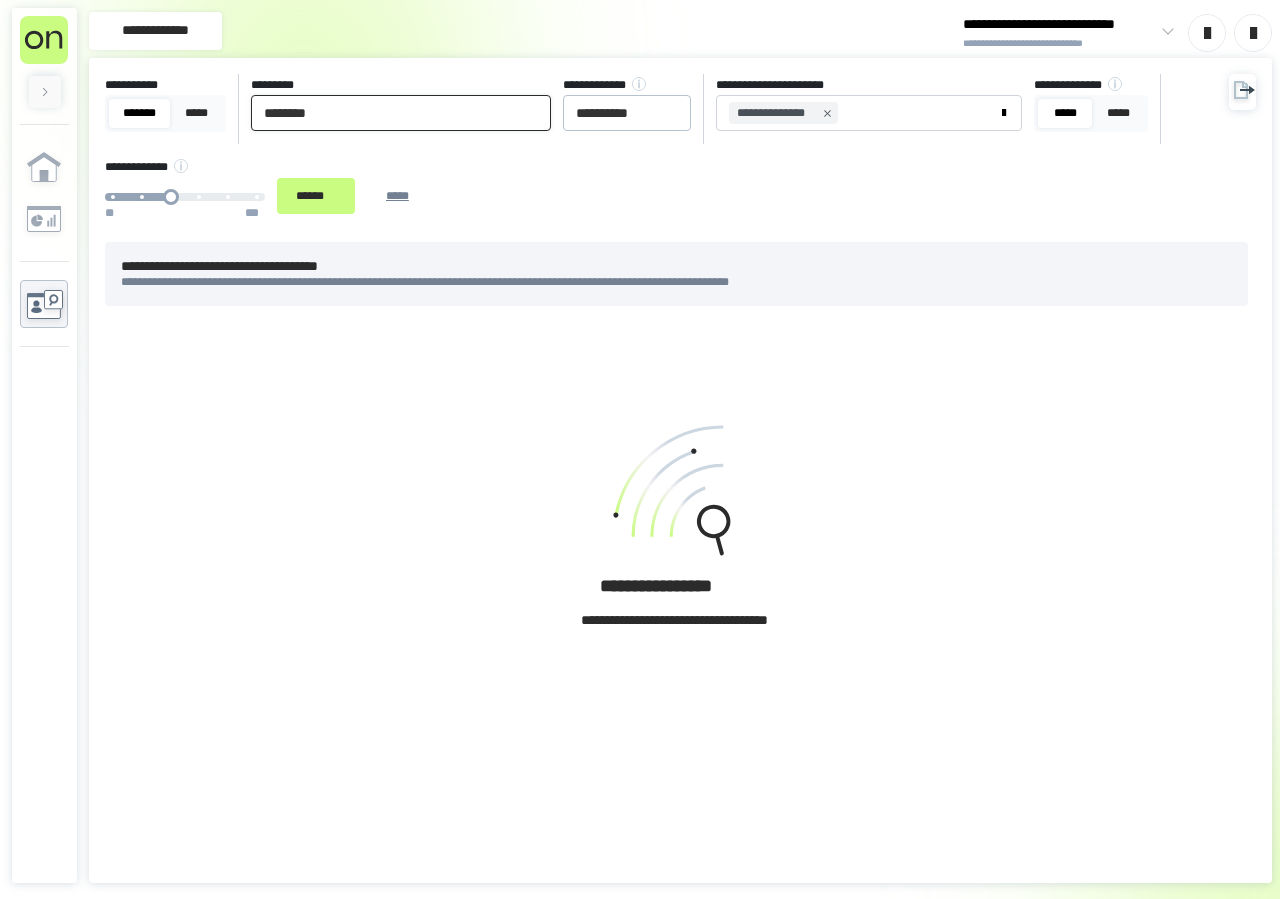 paste on "**********" 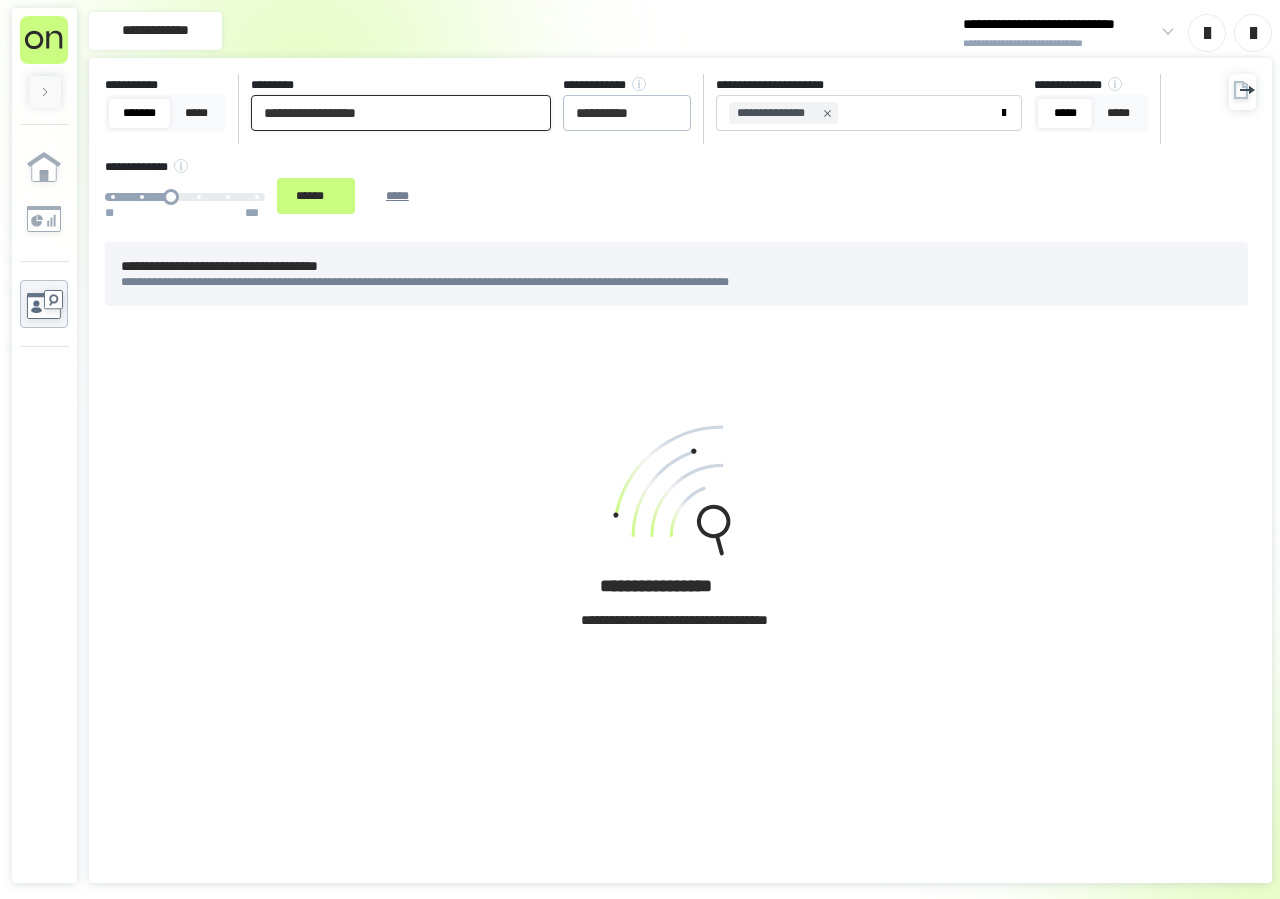 type on "**********" 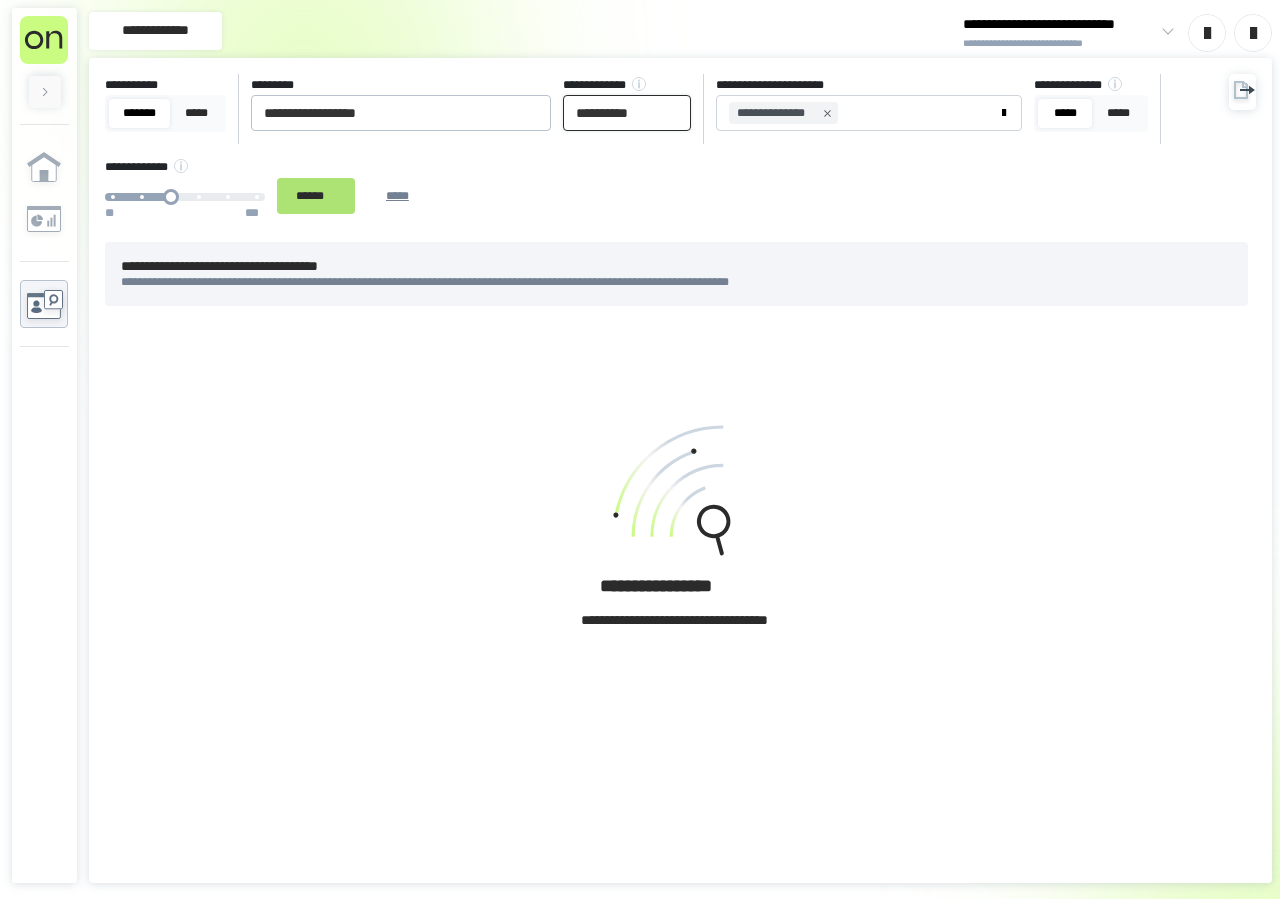 type on "**********" 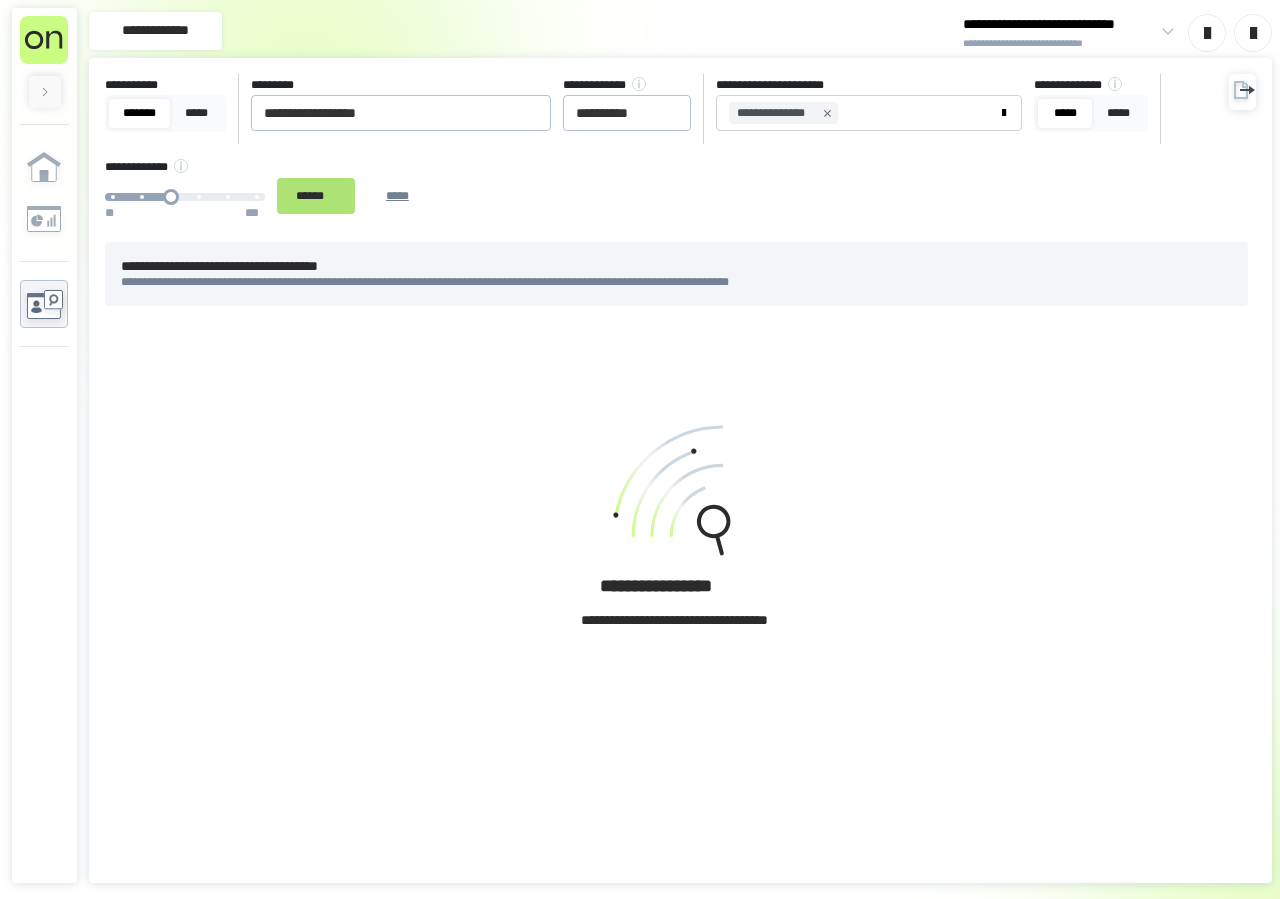click on "******" at bounding box center (316, 196) 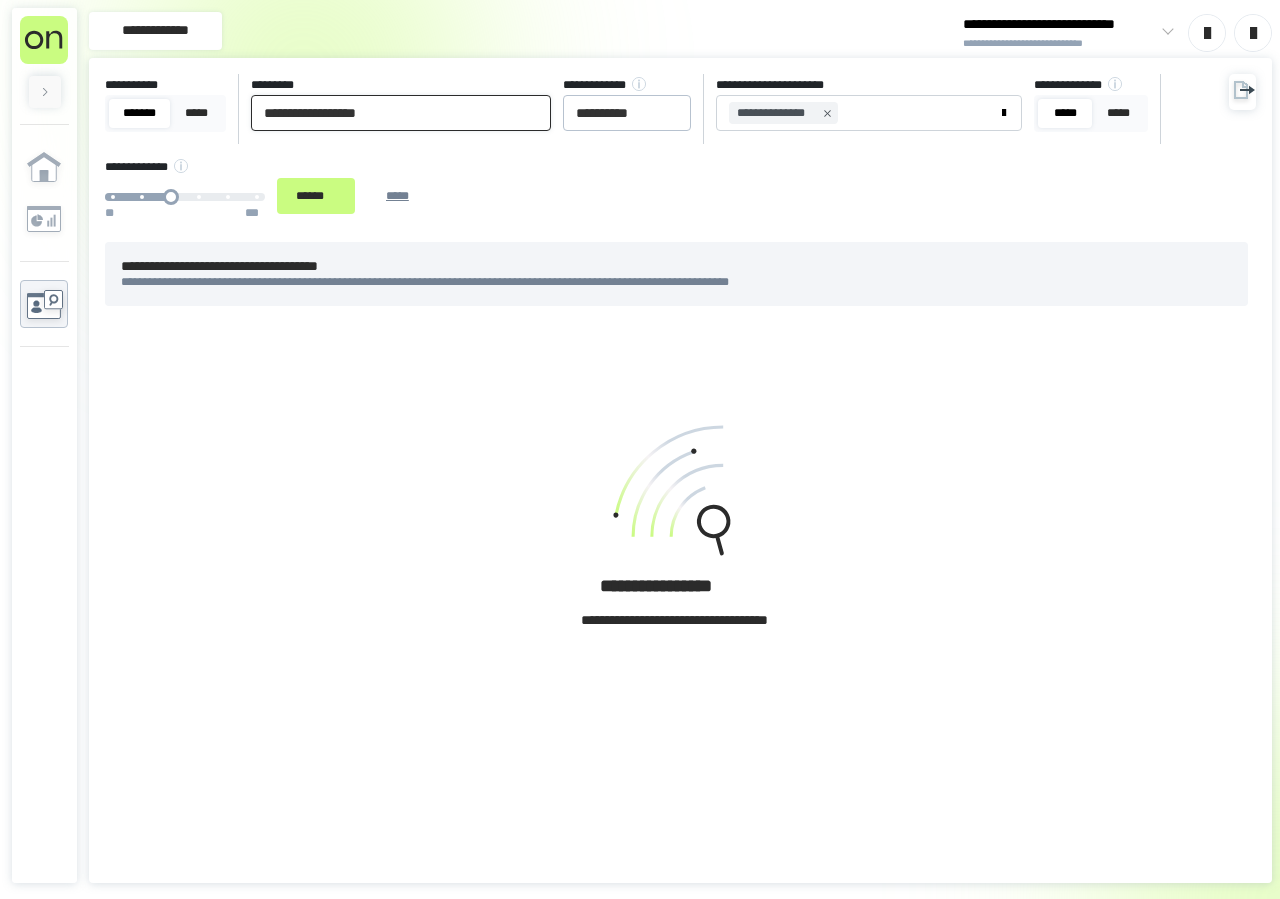 drag, startPoint x: 475, startPoint y: 103, endPoint x: 118, endPoint y: 103, distance: 357 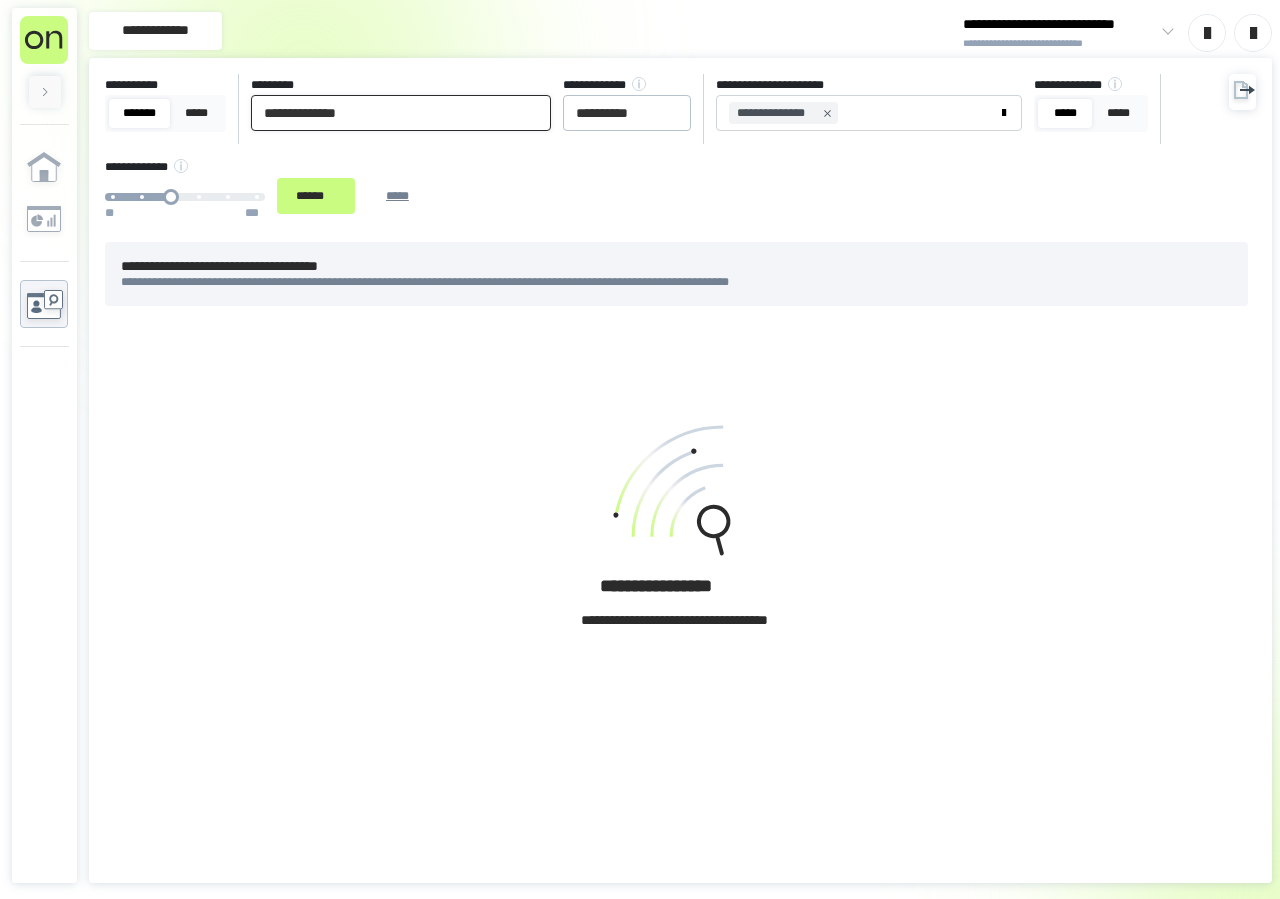 paste on "**********" 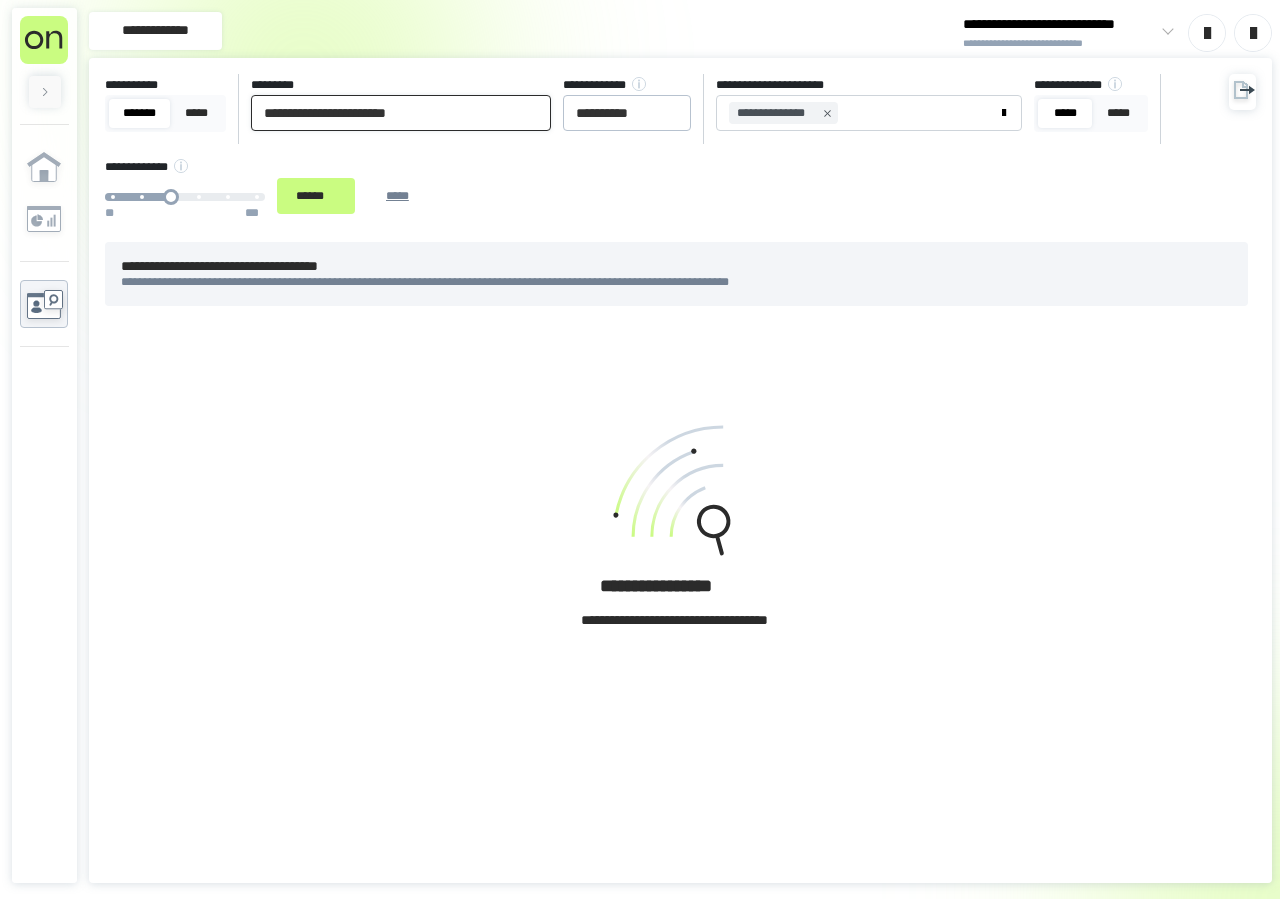 type on "**********" 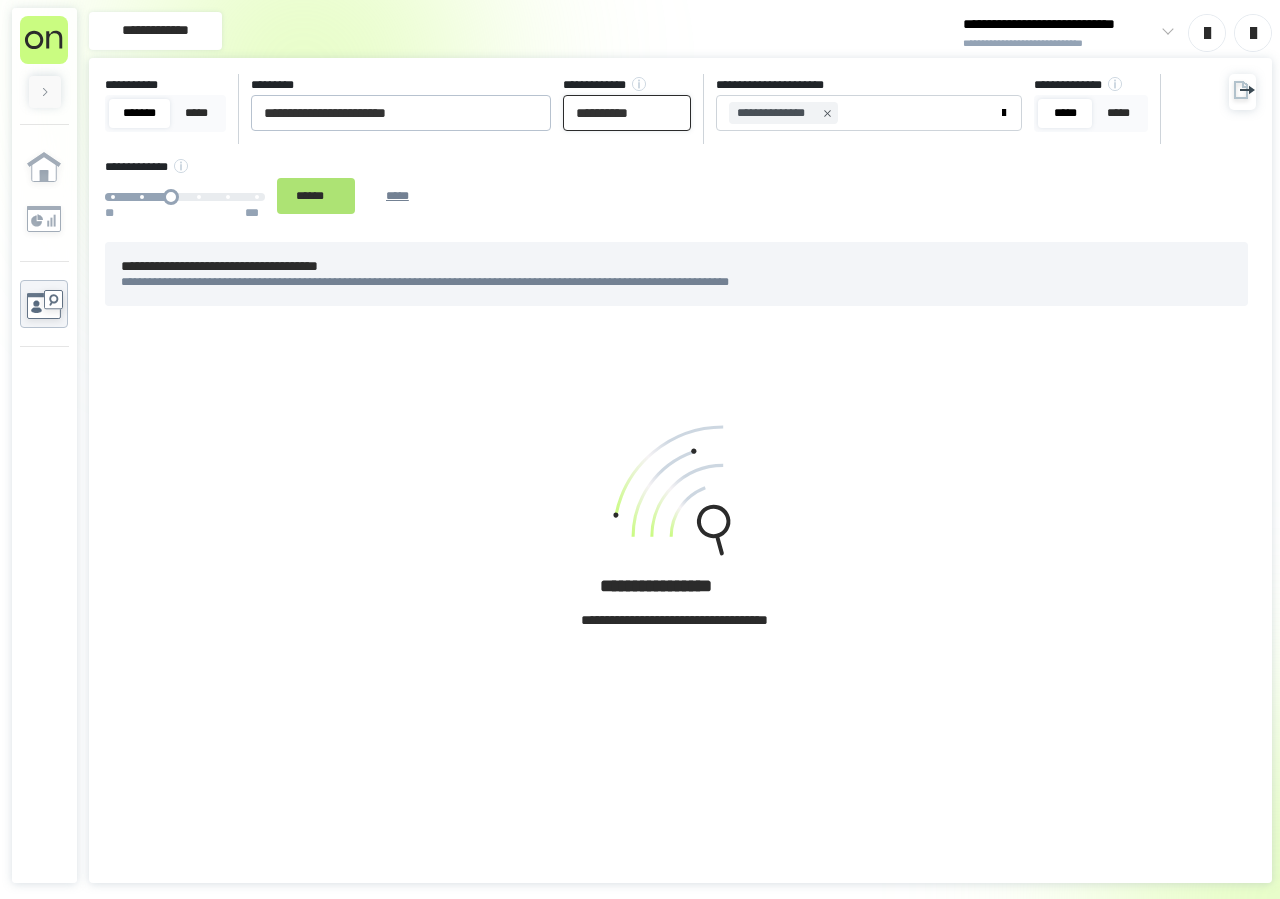 type on "**********" 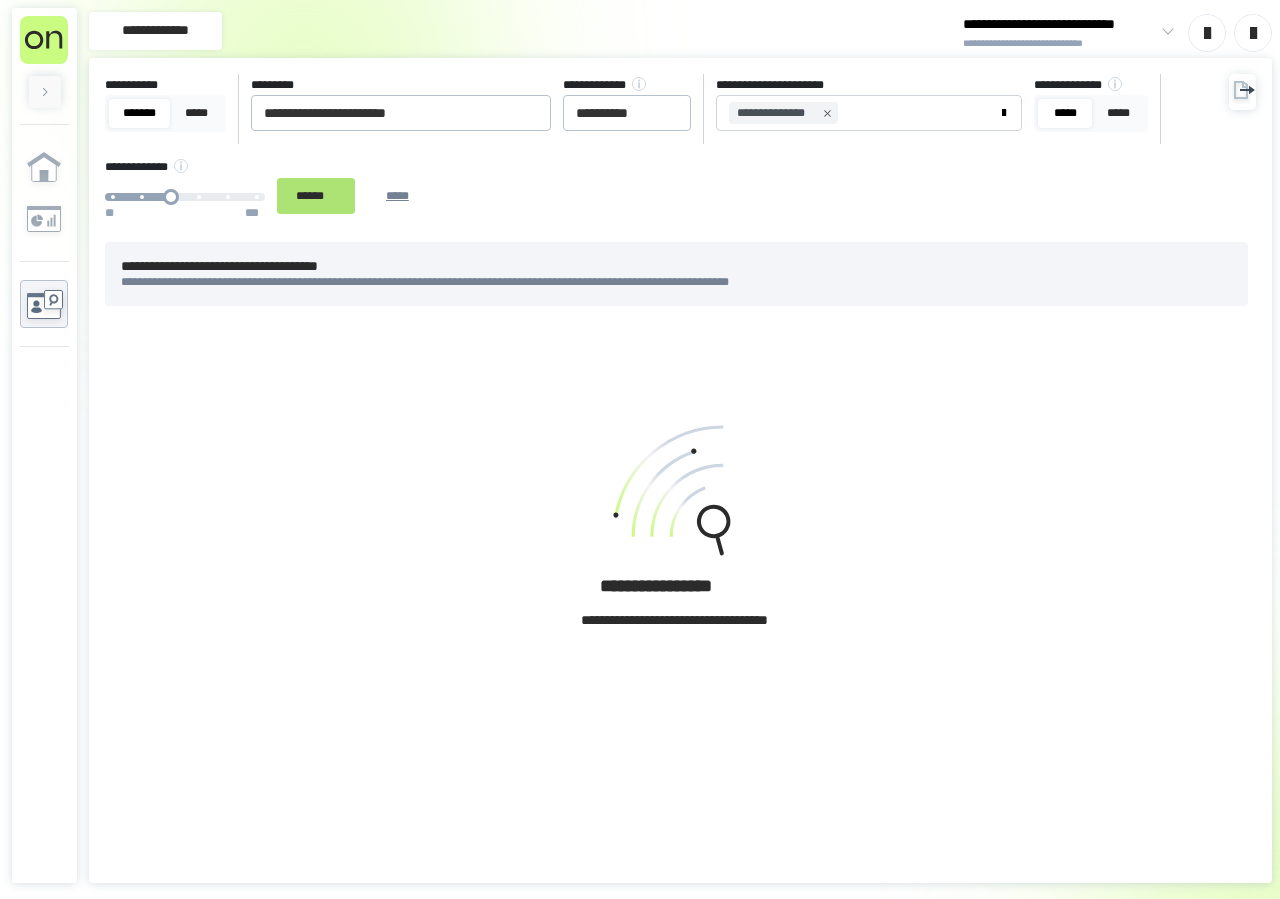 click on "******" at bounding box center [316, 196] 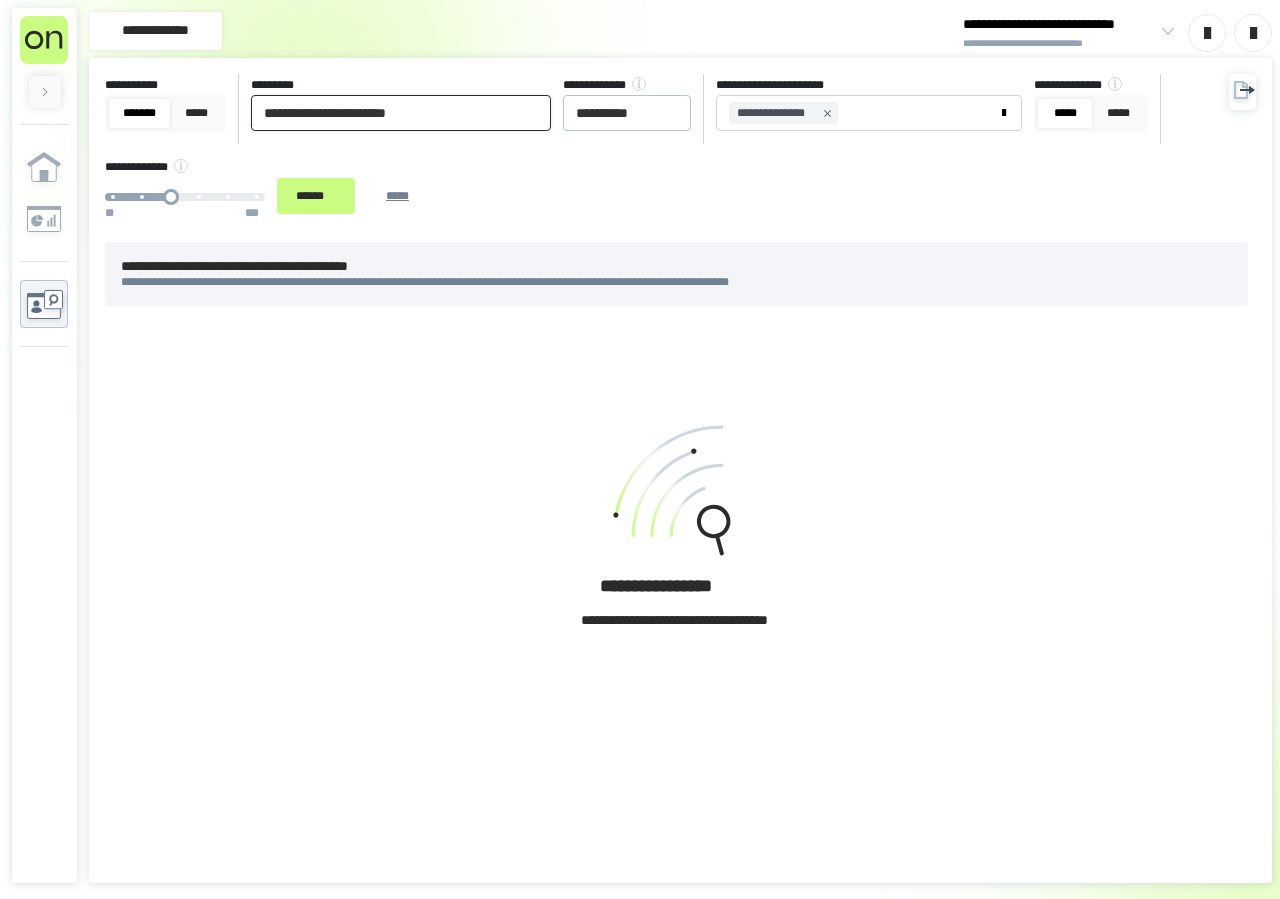 drag, startPoint x: 353, startPoint y: 117, endPoint x: 67, endPoint y: 109, distance: 286.11188 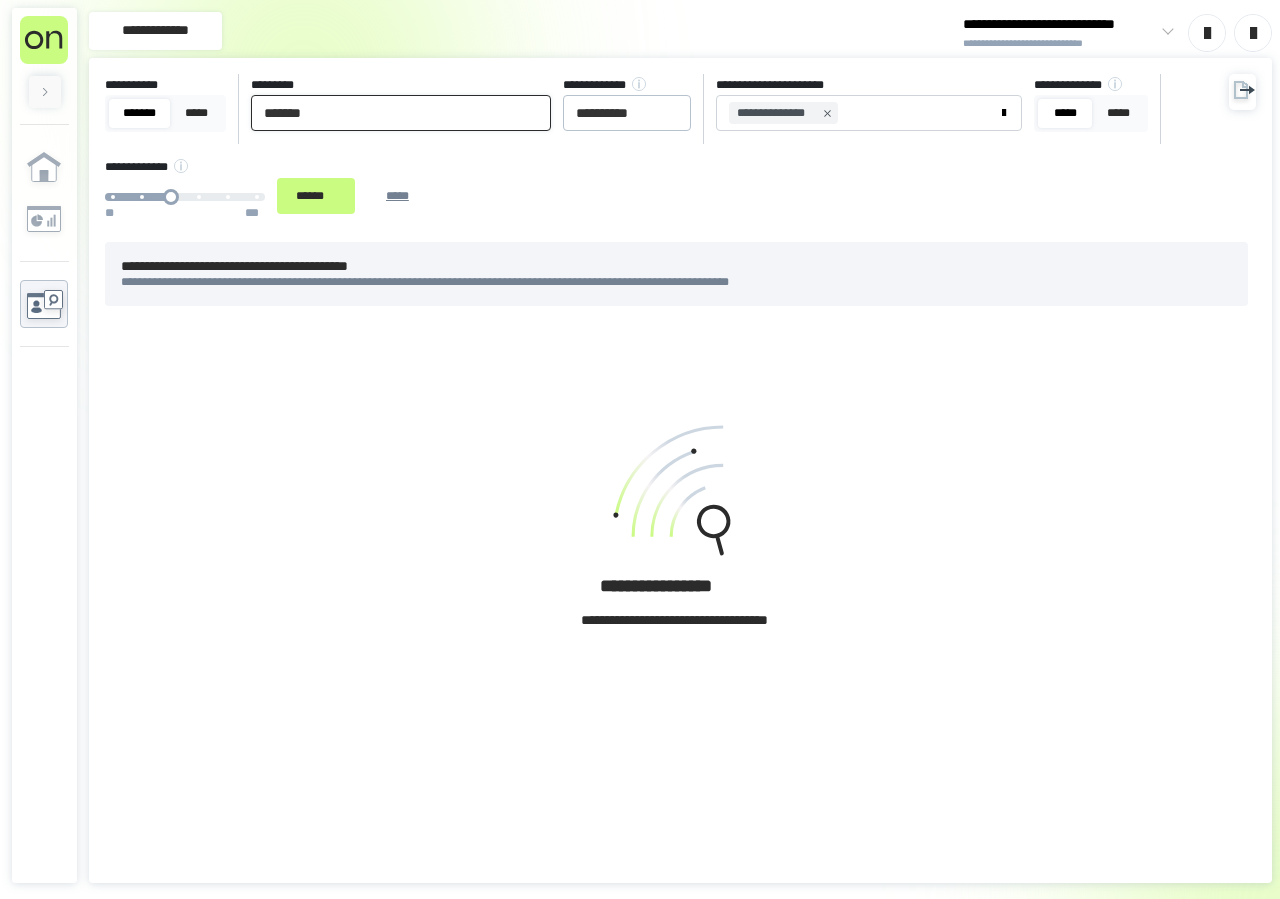 paste on "**********" 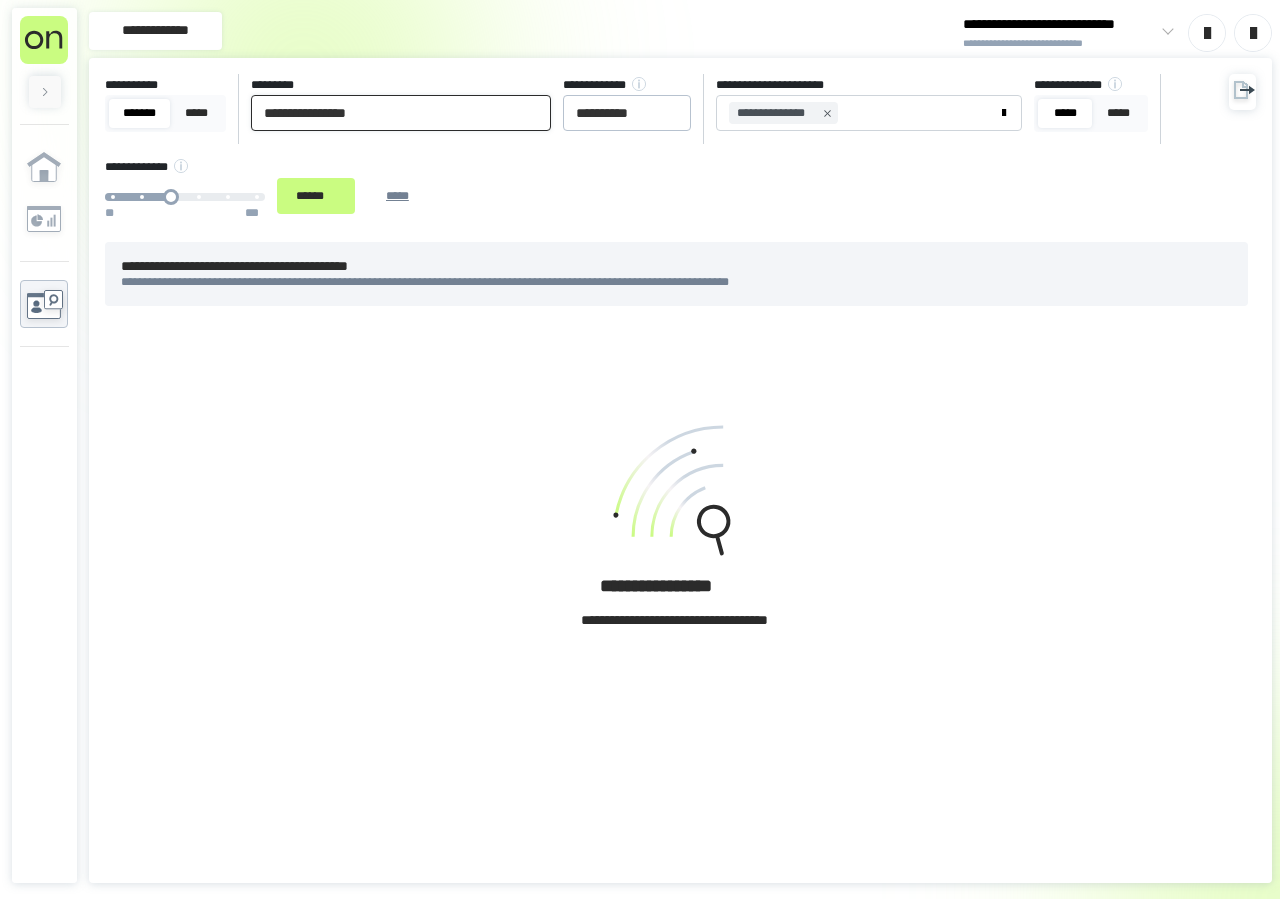 type on "**********" 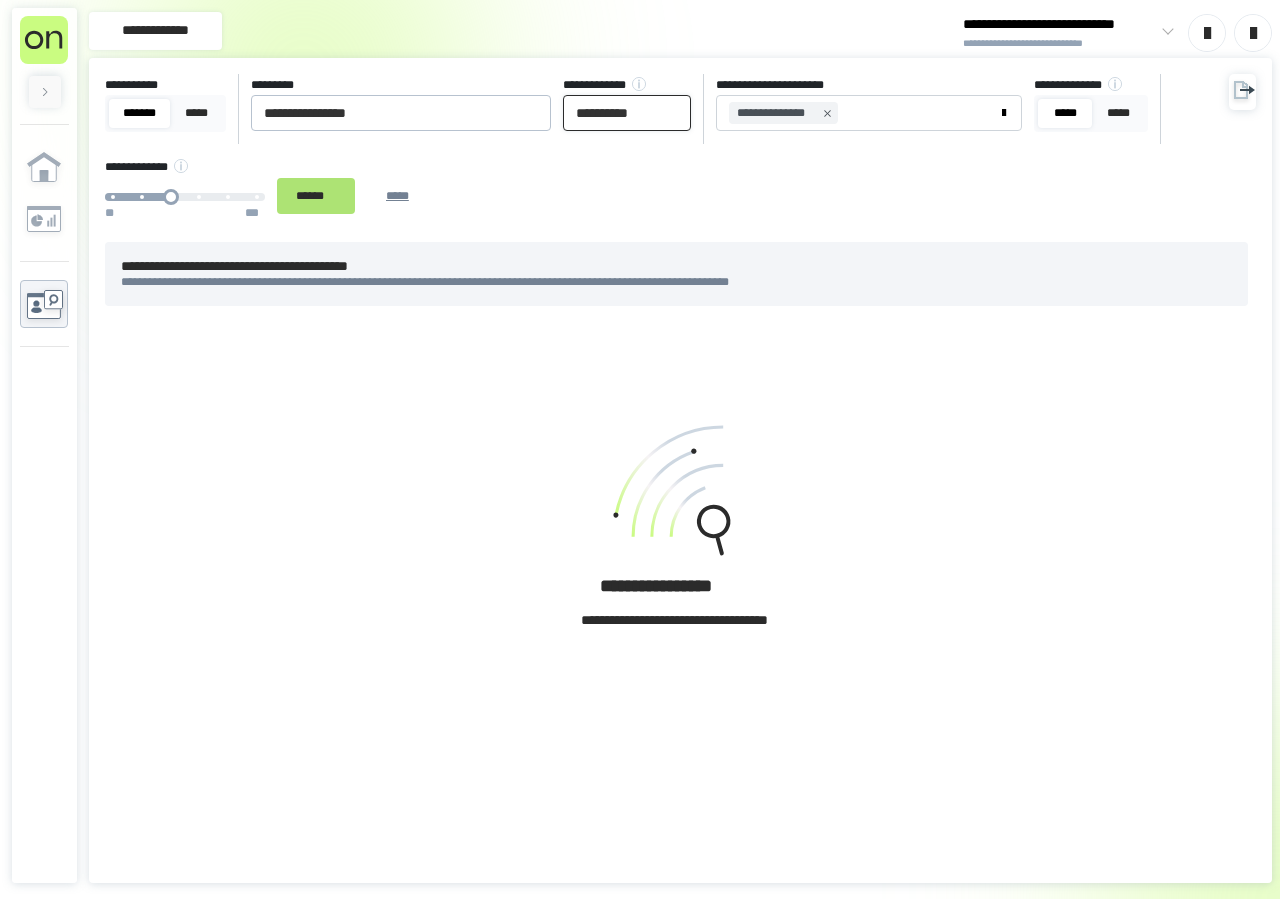 type on "**********" 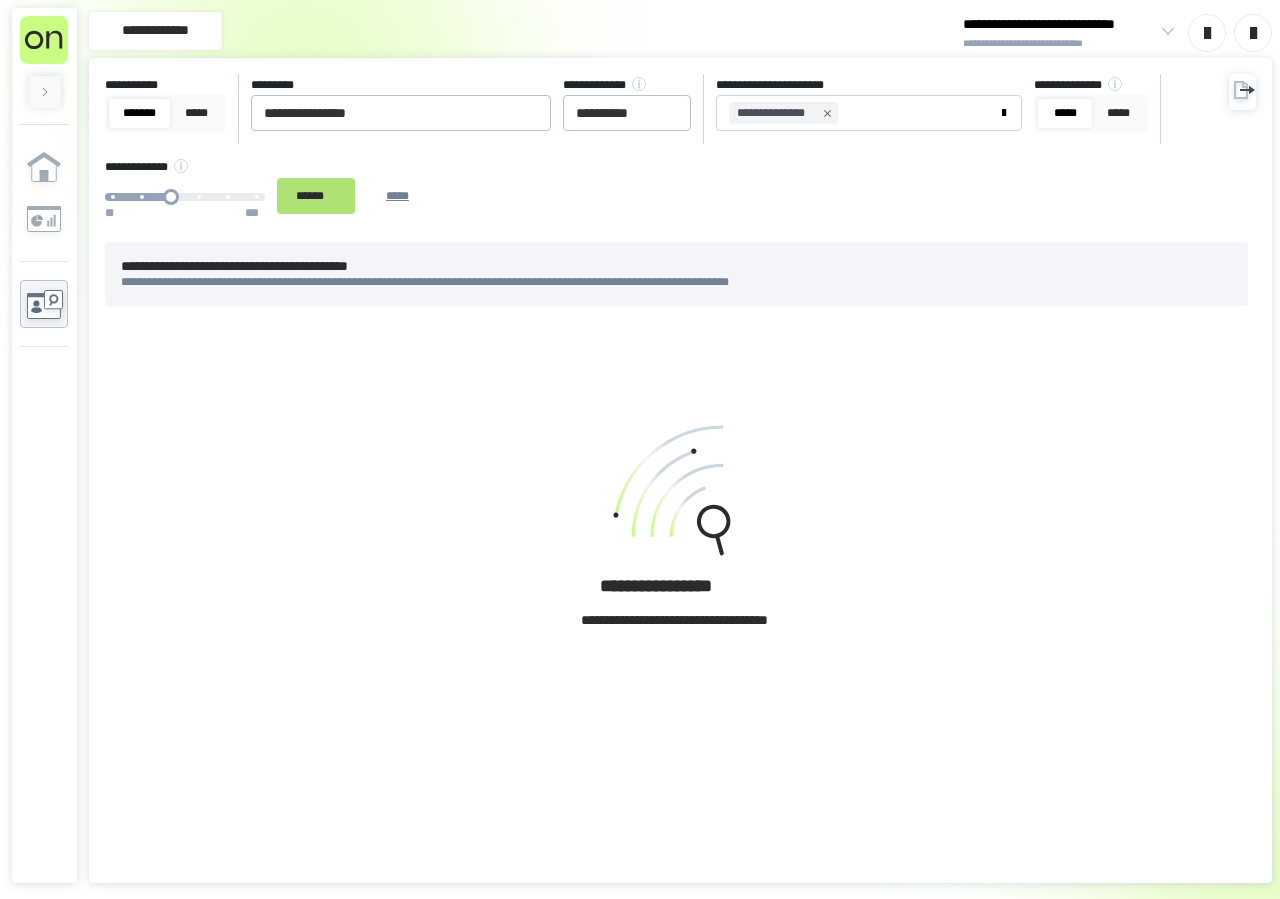 click on "******" at bounding box center (316, 196) 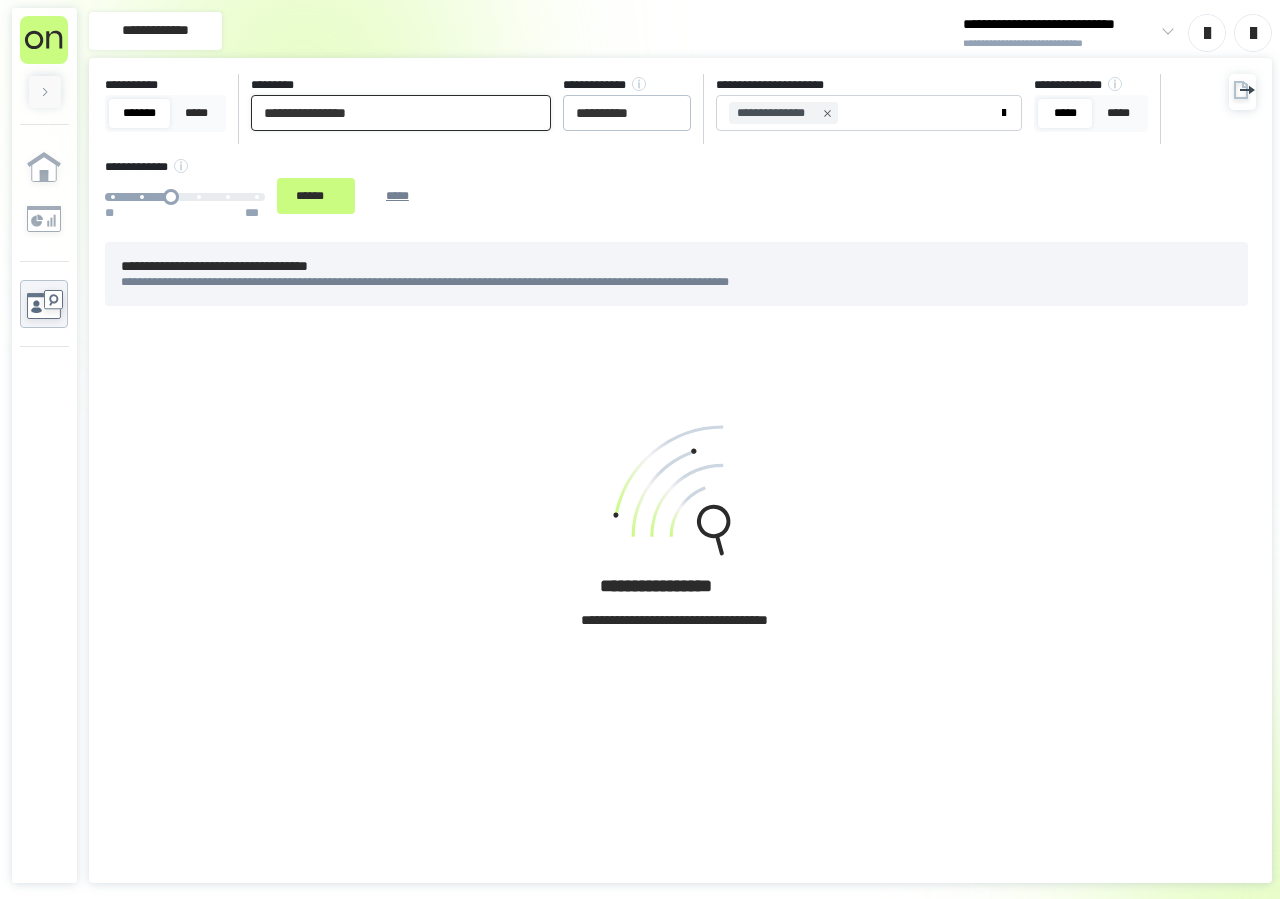 drag, startPoint x: 462, startPoint y: 113, endPoint x: 67, endPoint y: 138, distance: 395.79034 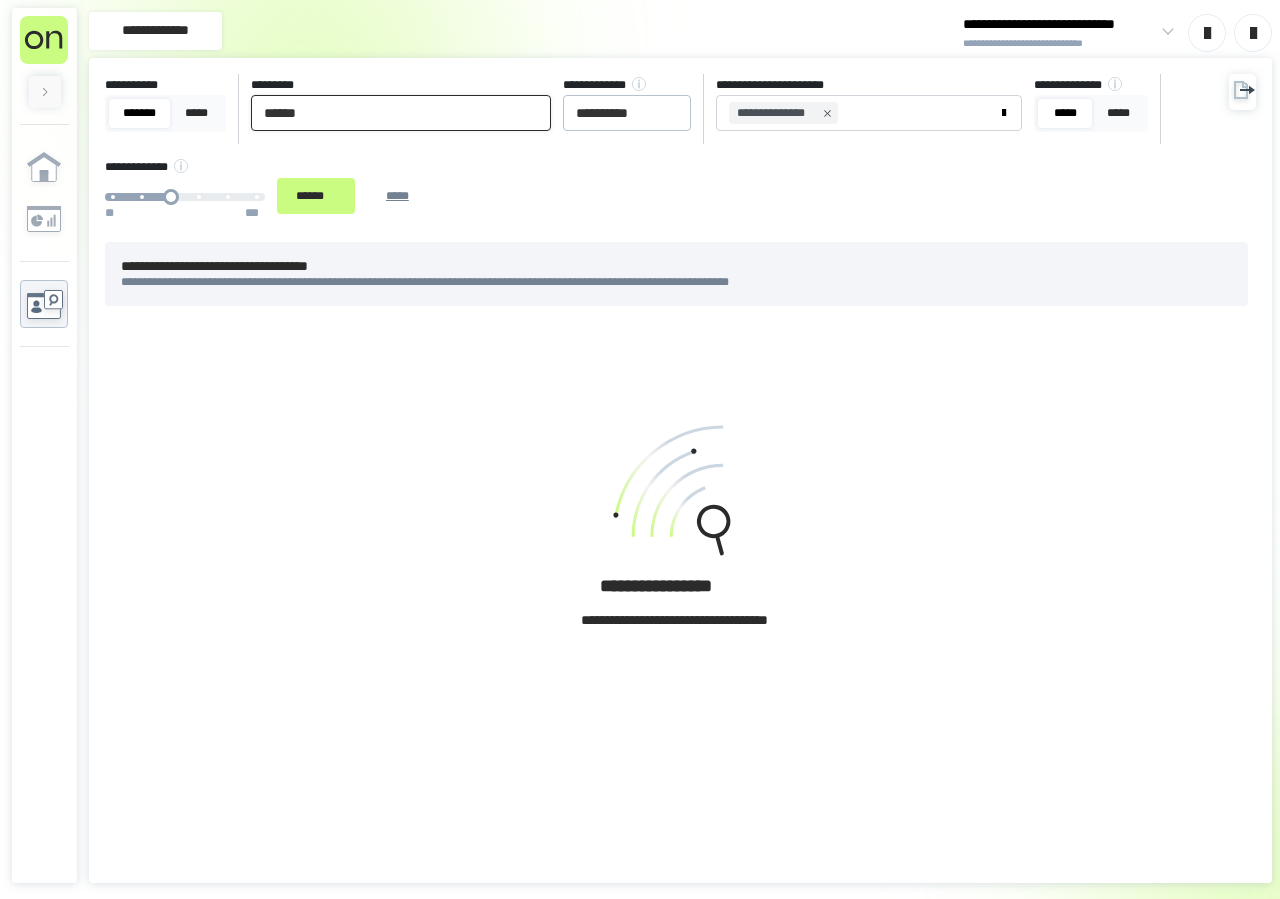click on "******" at bounding box center (401, 113) 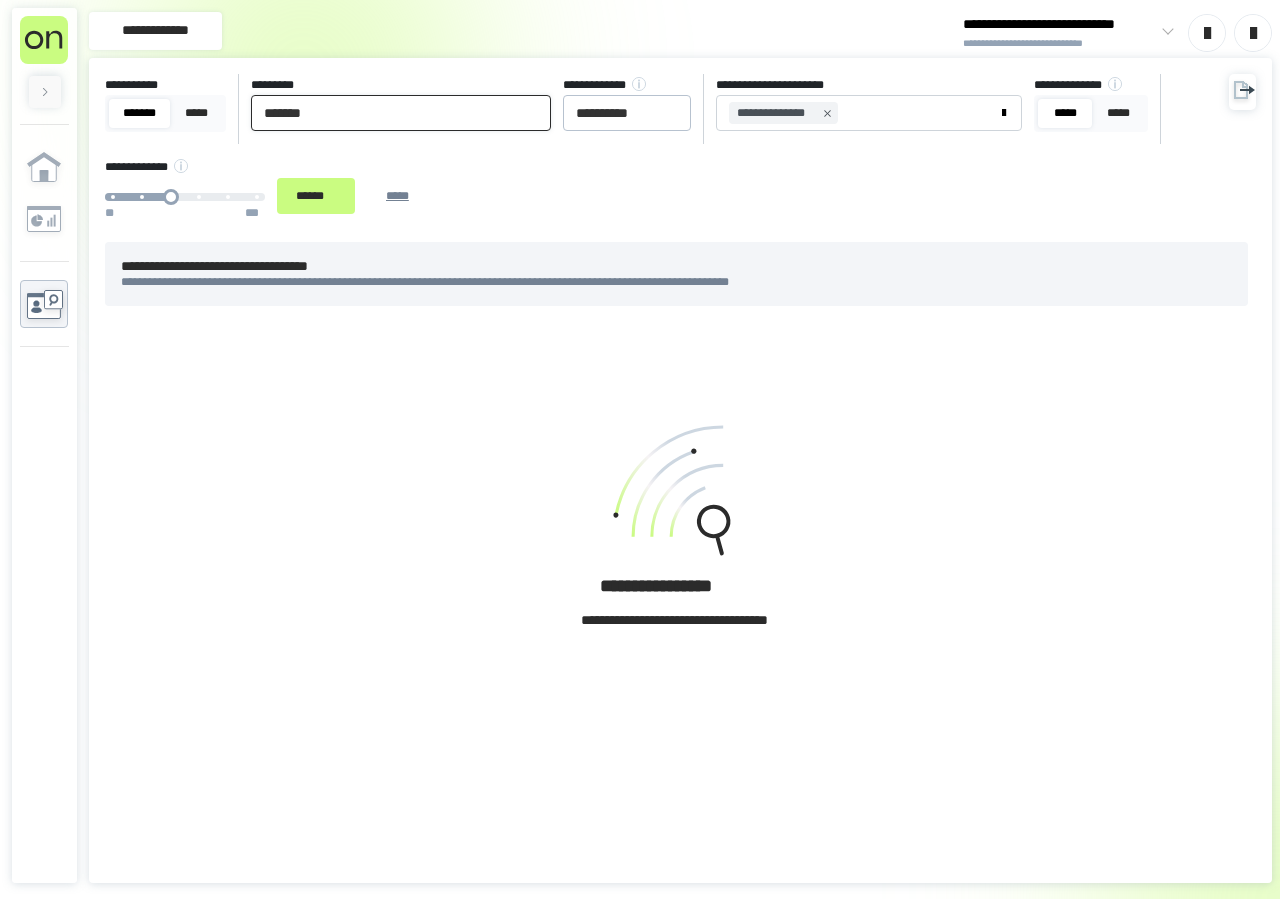 paste on "**********" 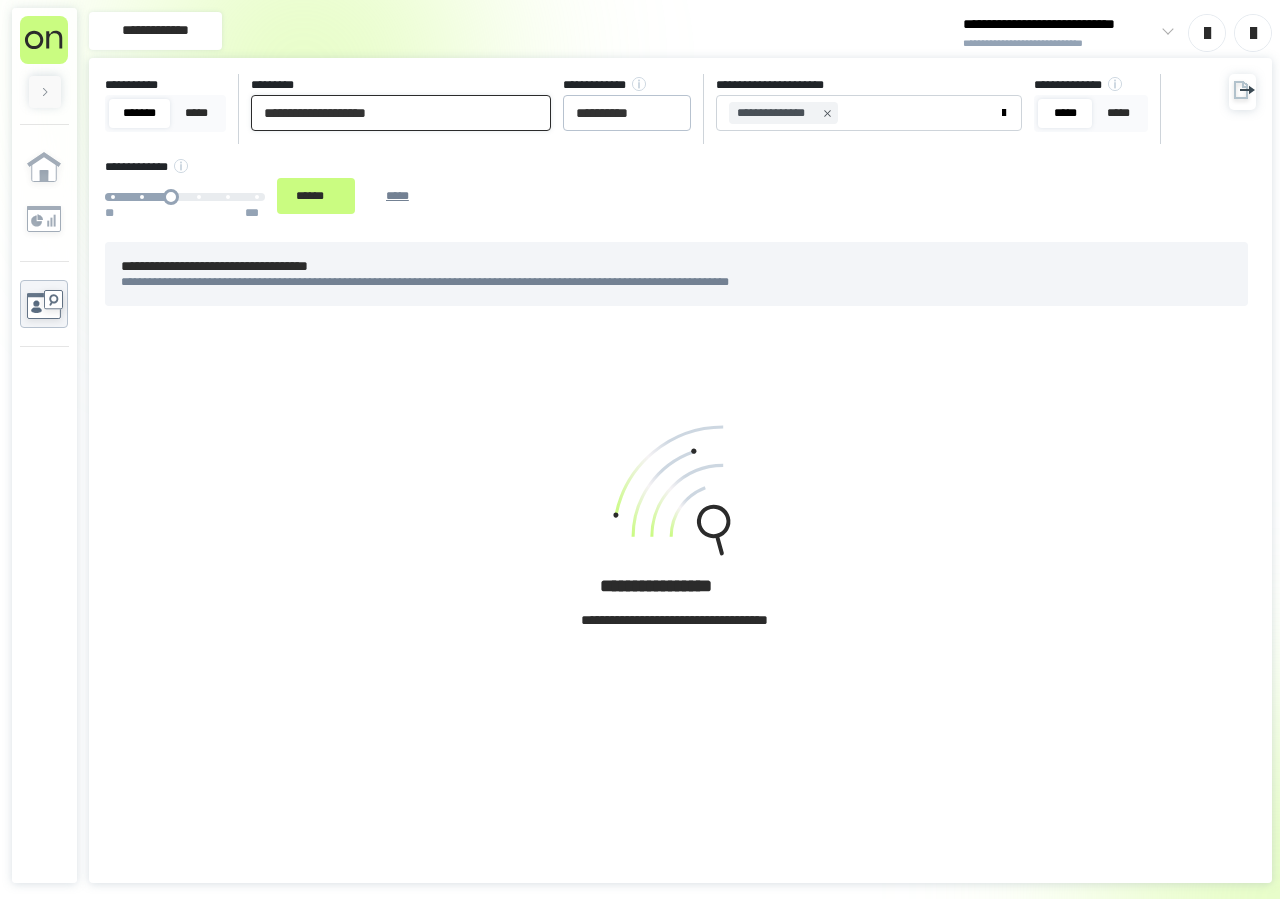 type on "**********" 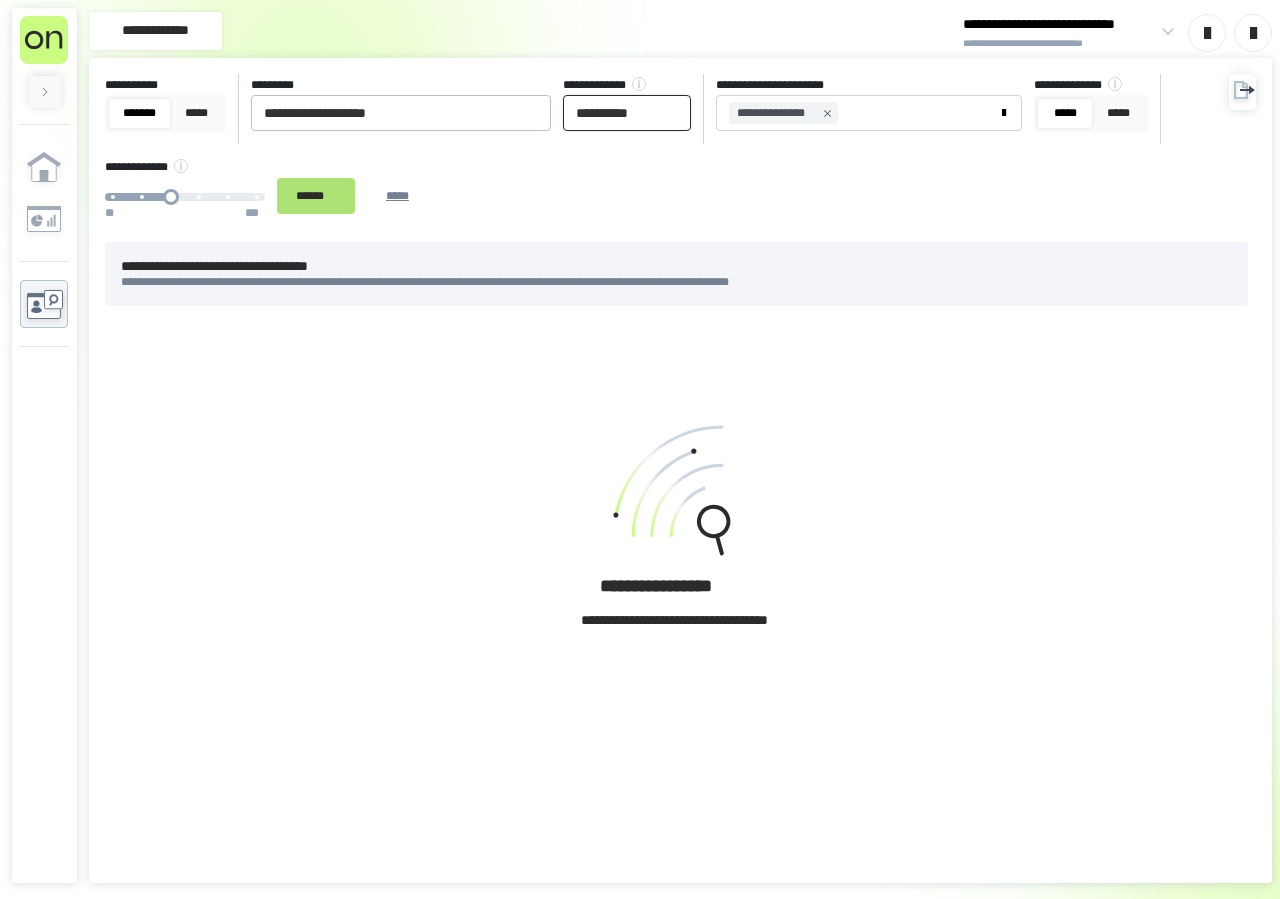 type on "**********" 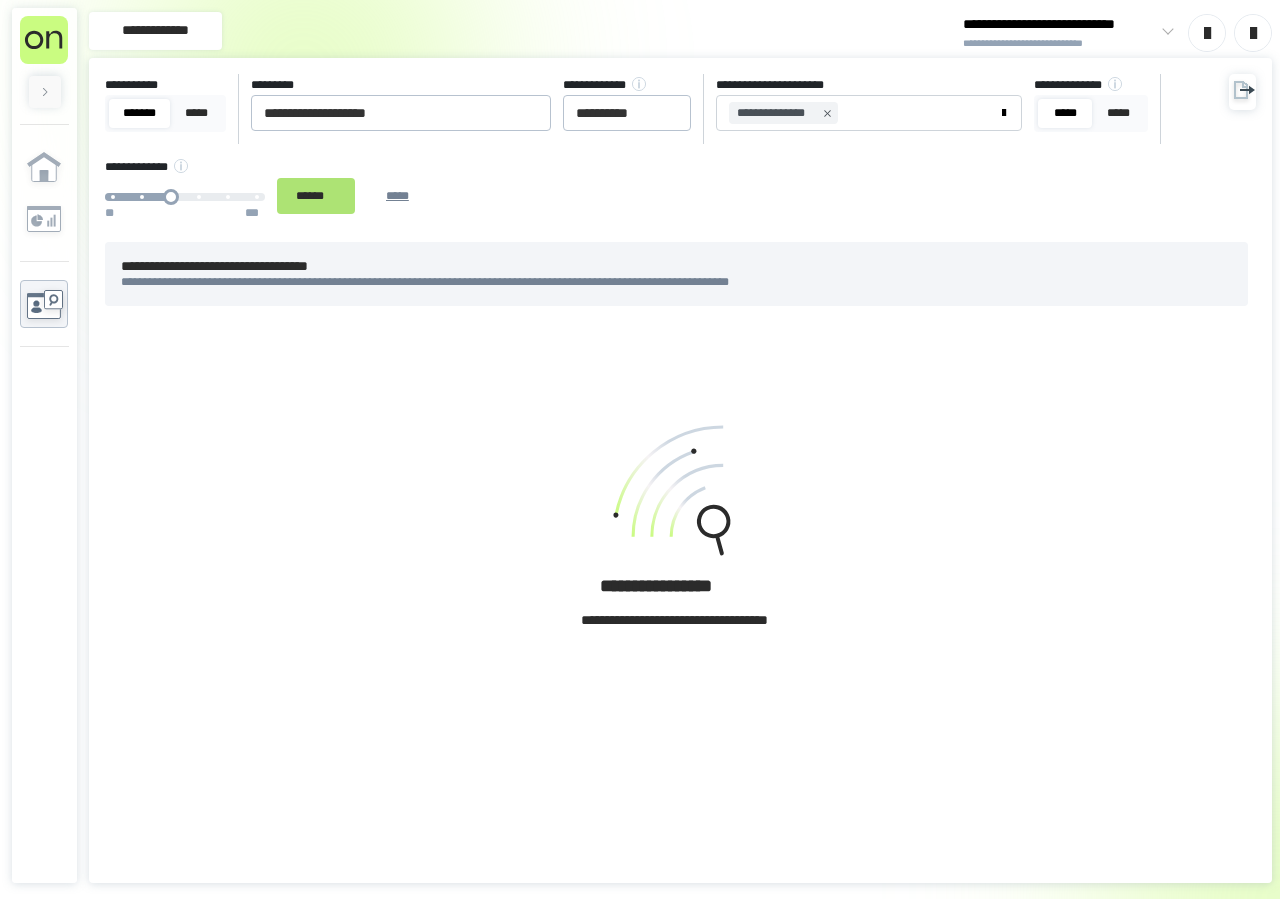 click on "******" at bounding box center [316, 196] 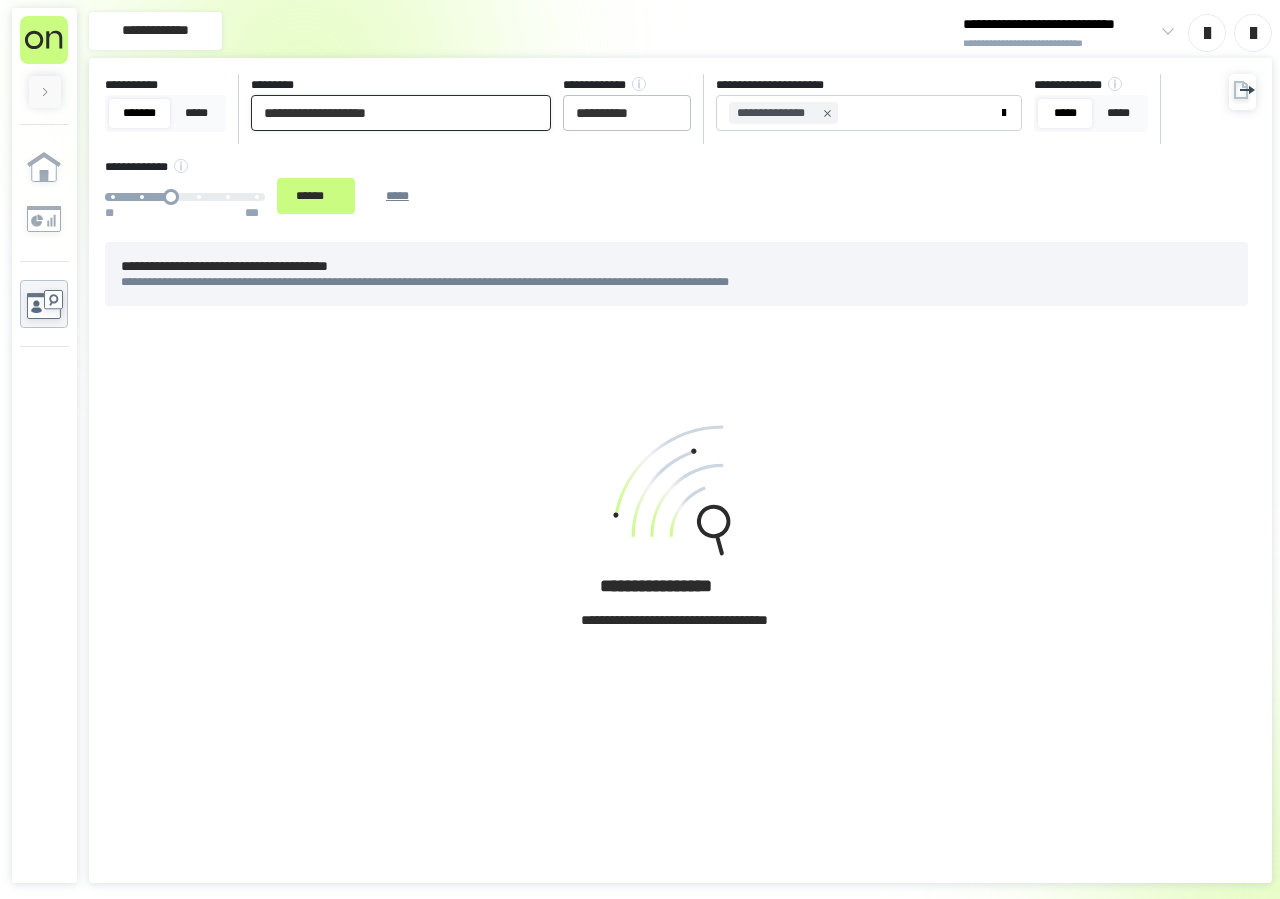 drag, startPoint x: 417, startPoint y: 116, endPoint x: 81, endPoint y: 116, distance: 336 